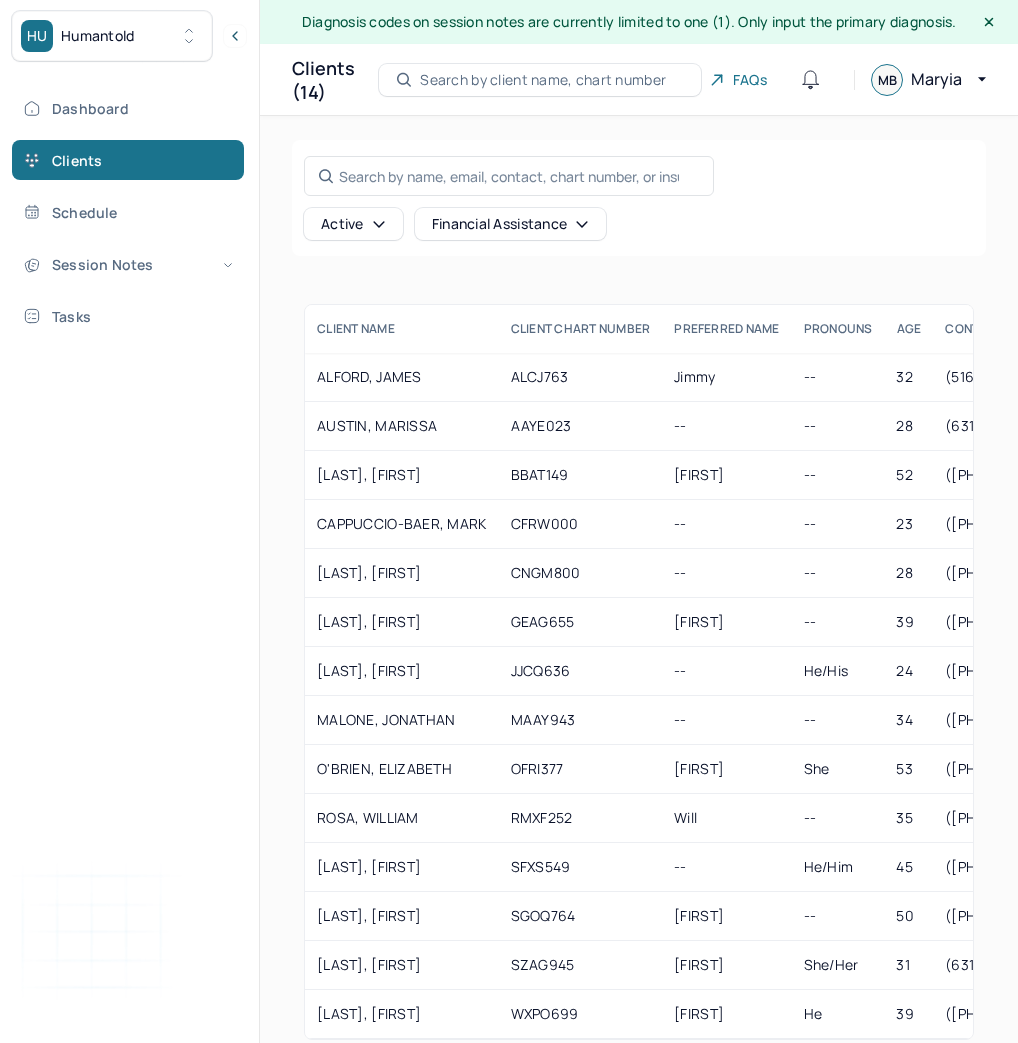 scroll, scrollTop: 45, scrollLeft: 0, axis: vertical 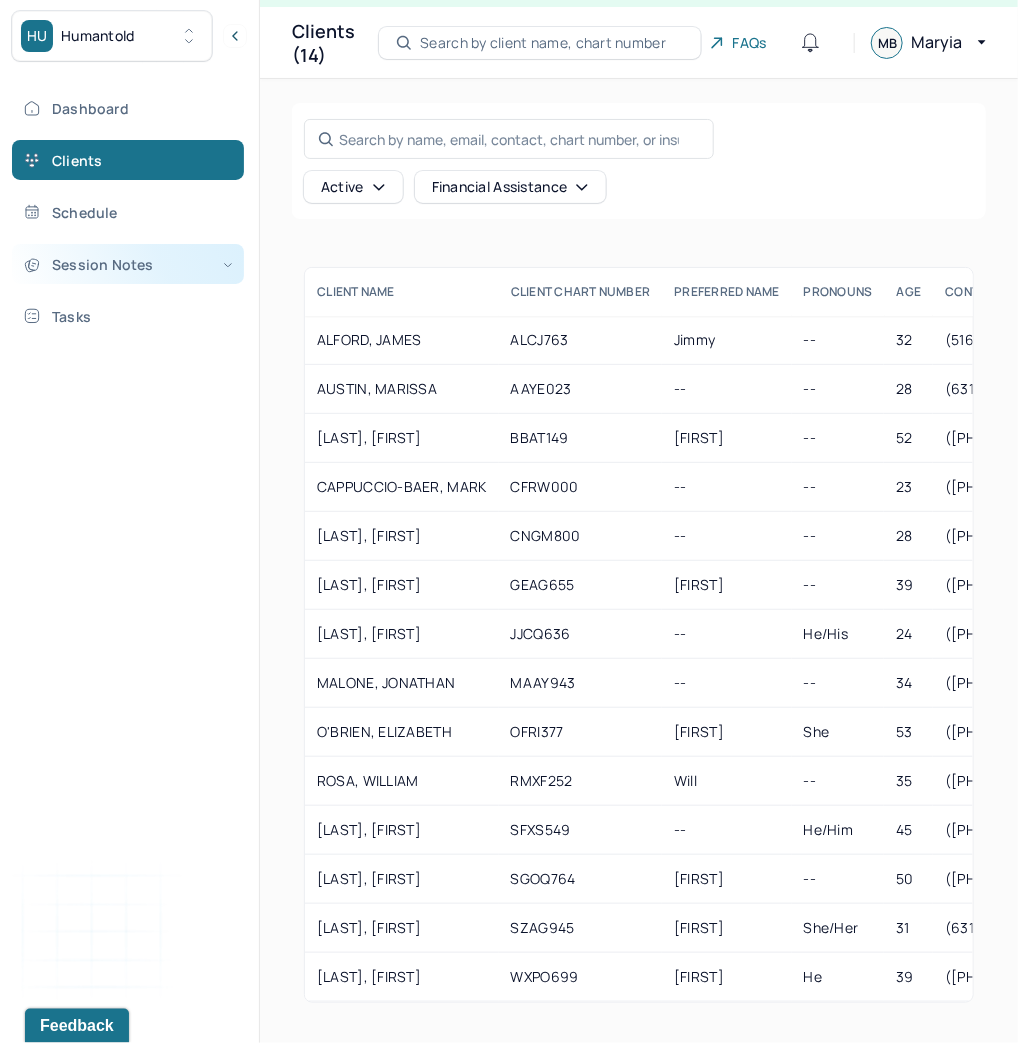 drag, startPoint x: 98, startPoint y: 257, endPoint x: 120, endPoint y: 283, distance: 34.058773 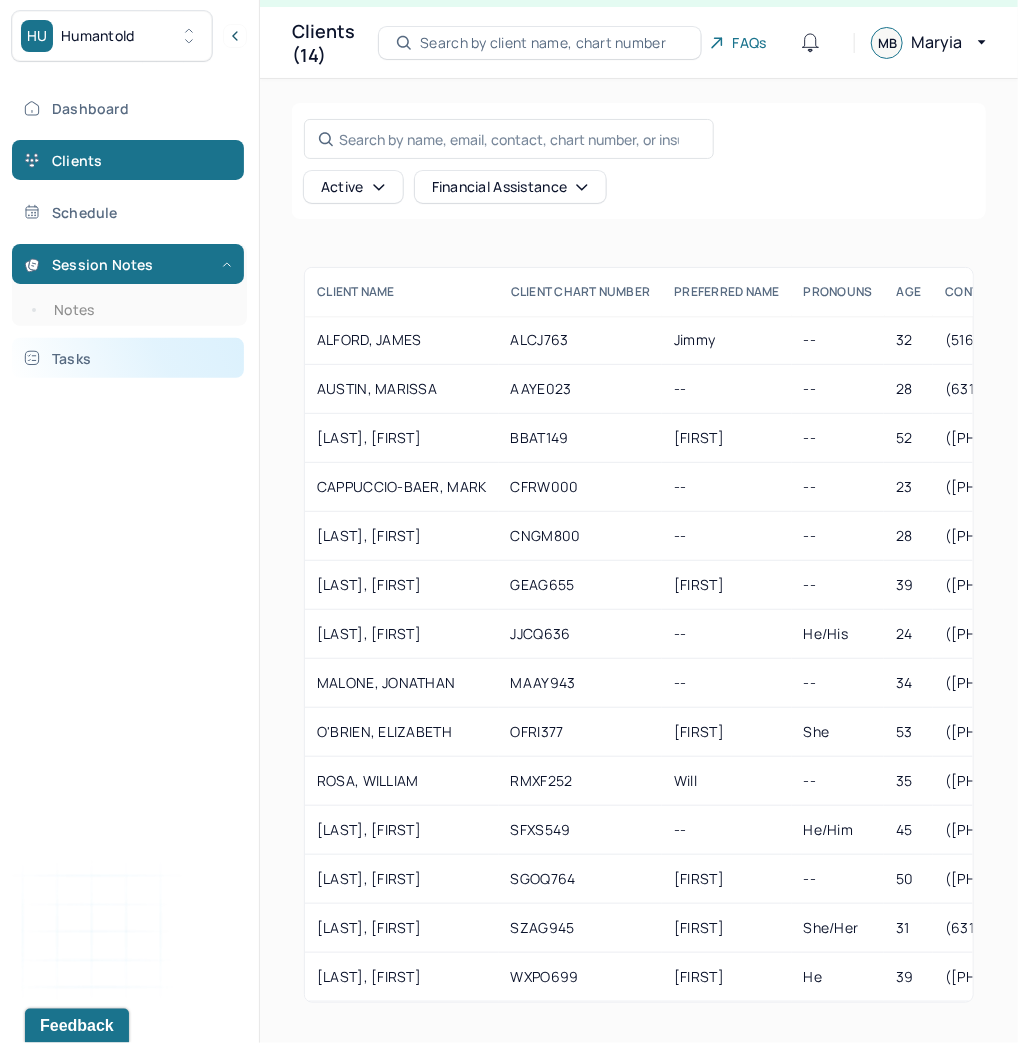 click on "Tasks" at bounding box center [128, 358] 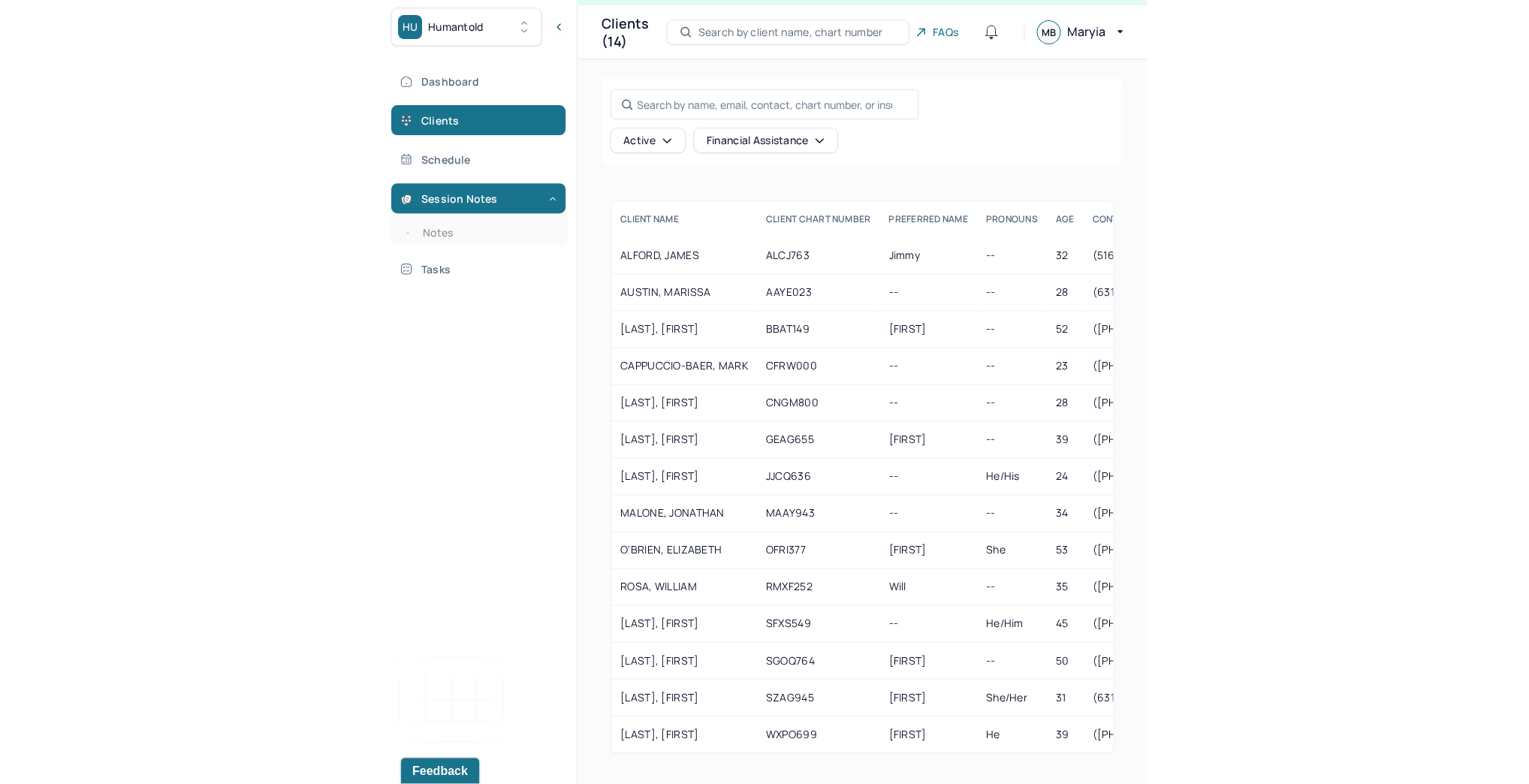 scroll, scrollTop: 0, scrollLeft: 0, axis: both 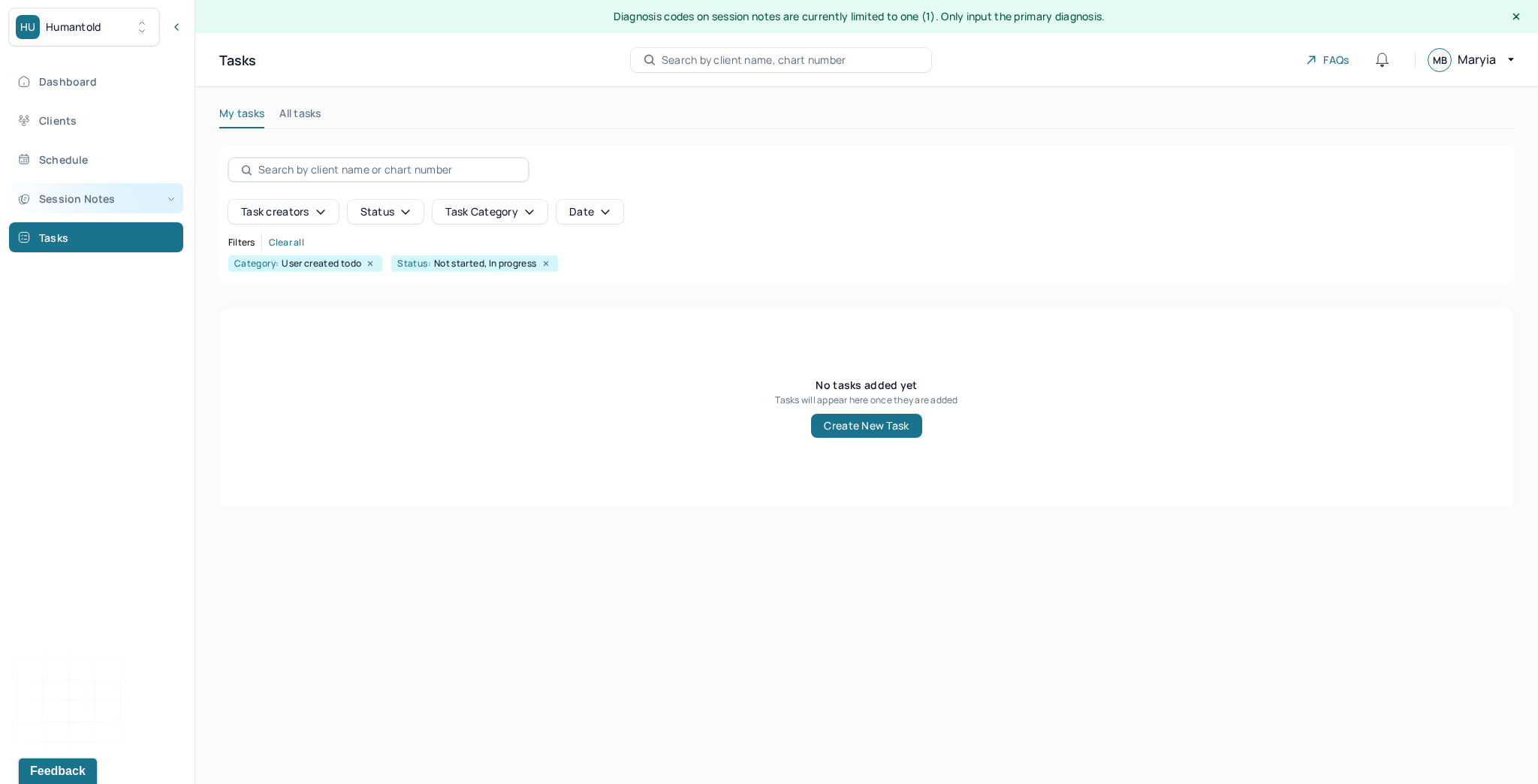 click on "Session Notes" at bounding box center (96, 198) 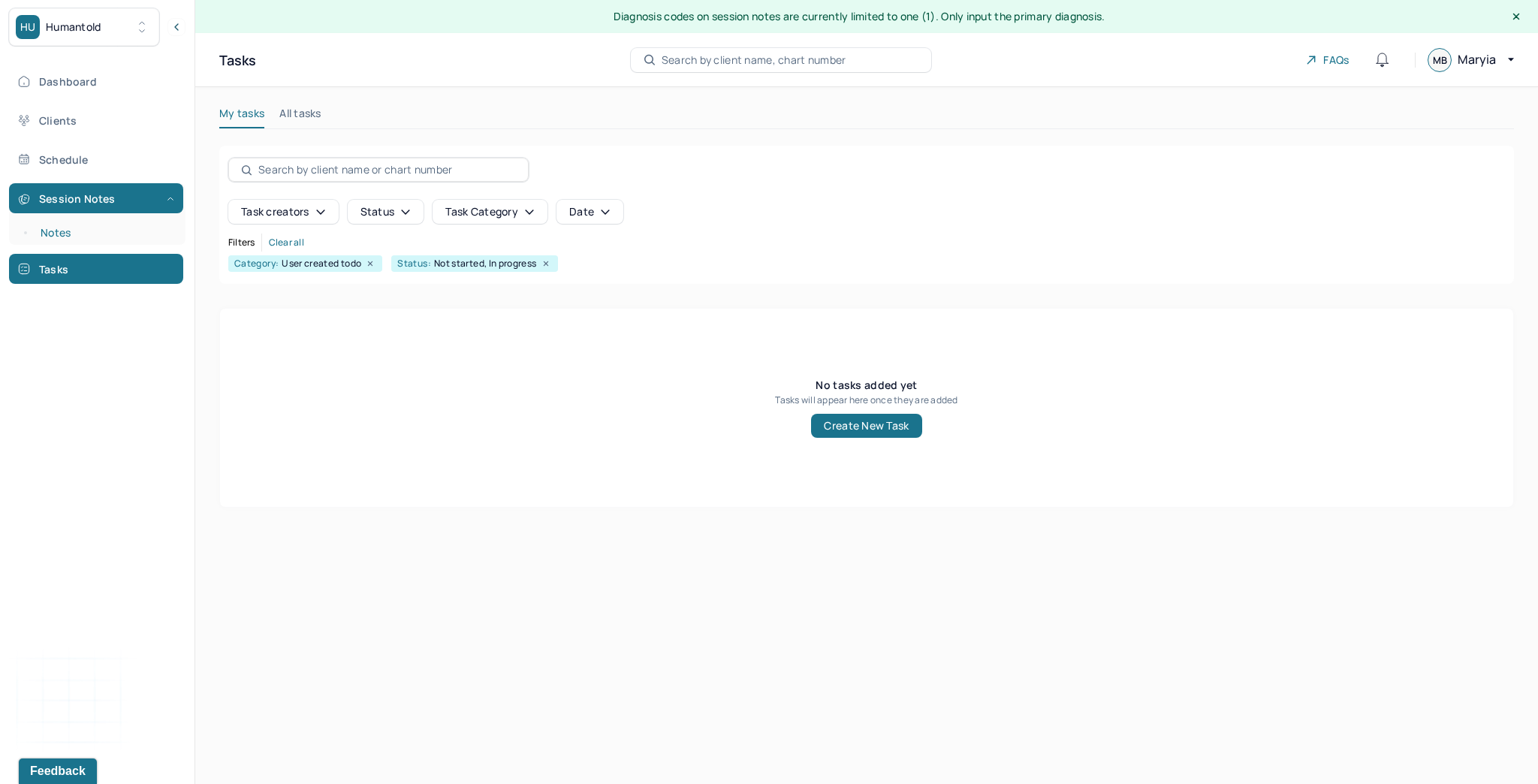 click on "Notes" at bounding box center (104, 233) 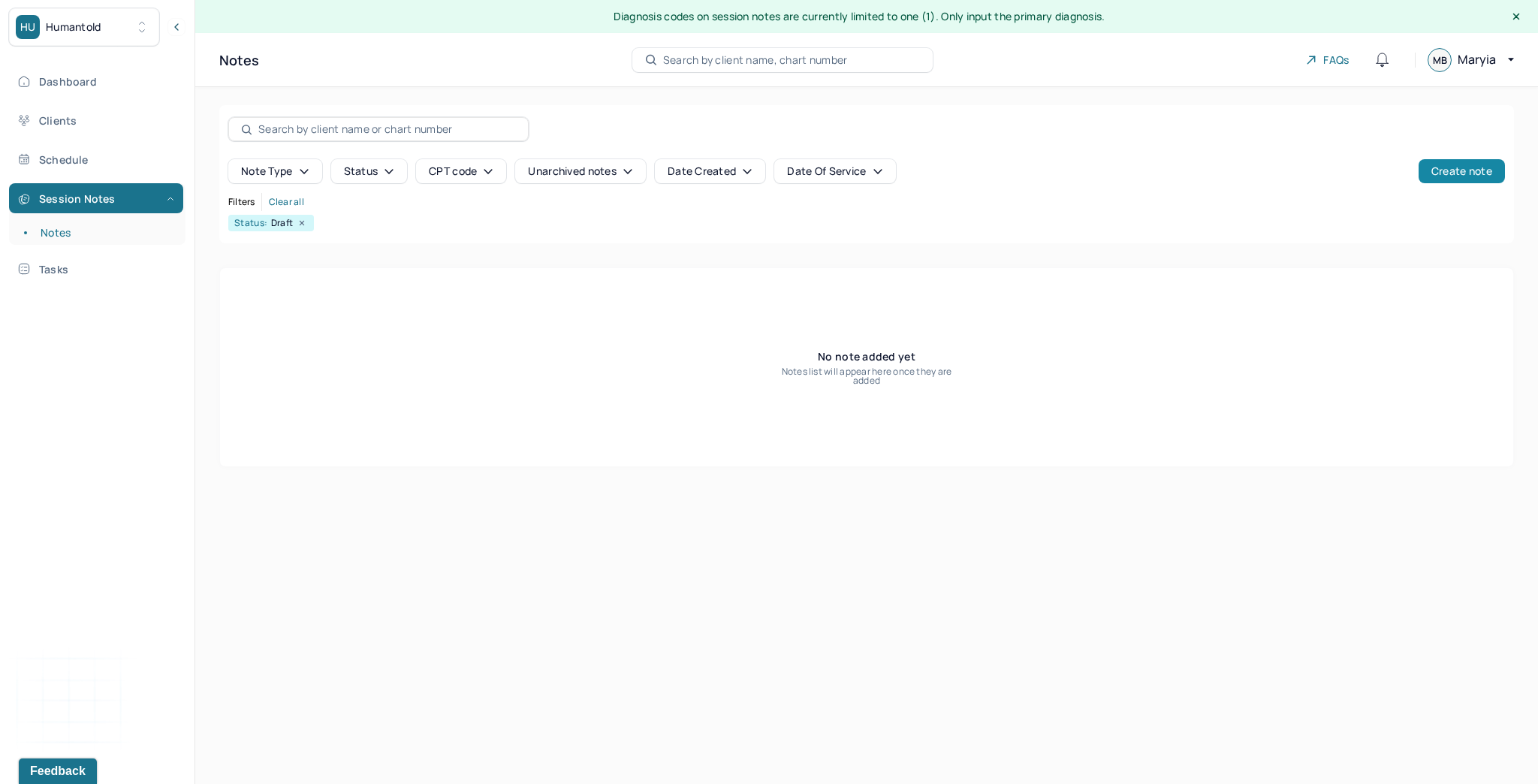 click on "Create note" at bounding box center (1461, 171) 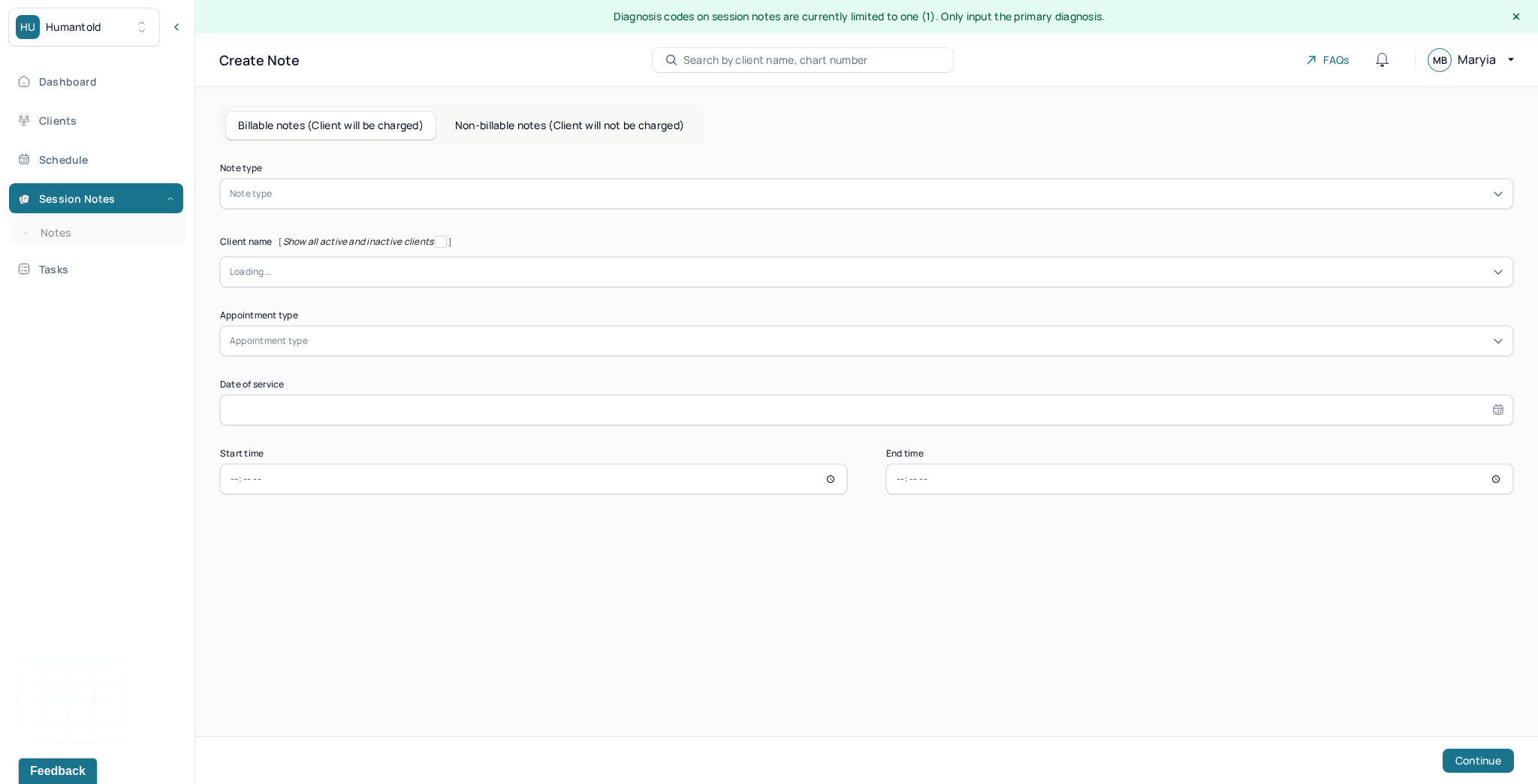 click on "Note type" at bounding box center [251, 194] 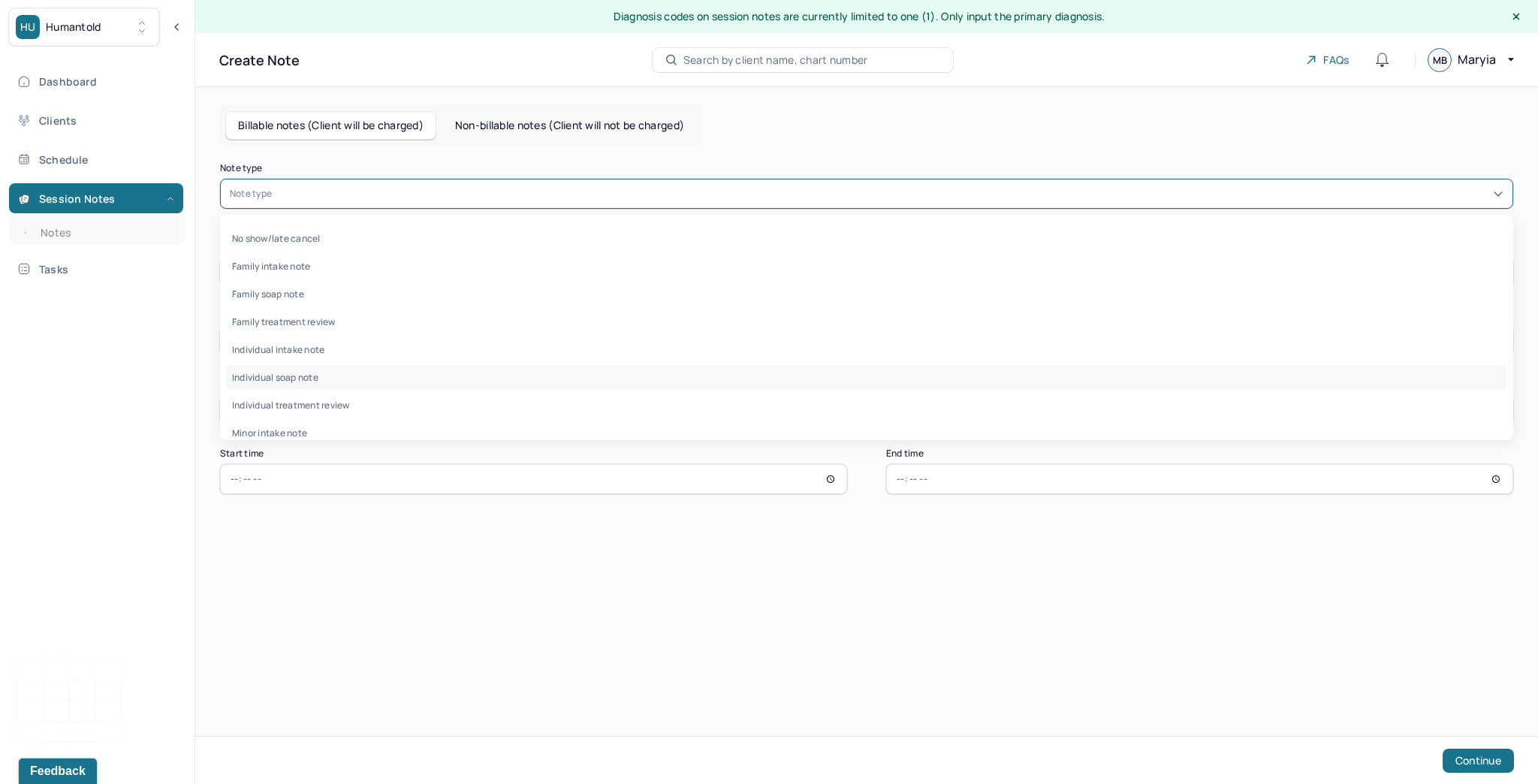 click on "Individual soap note" at bounding box center [867, 377] 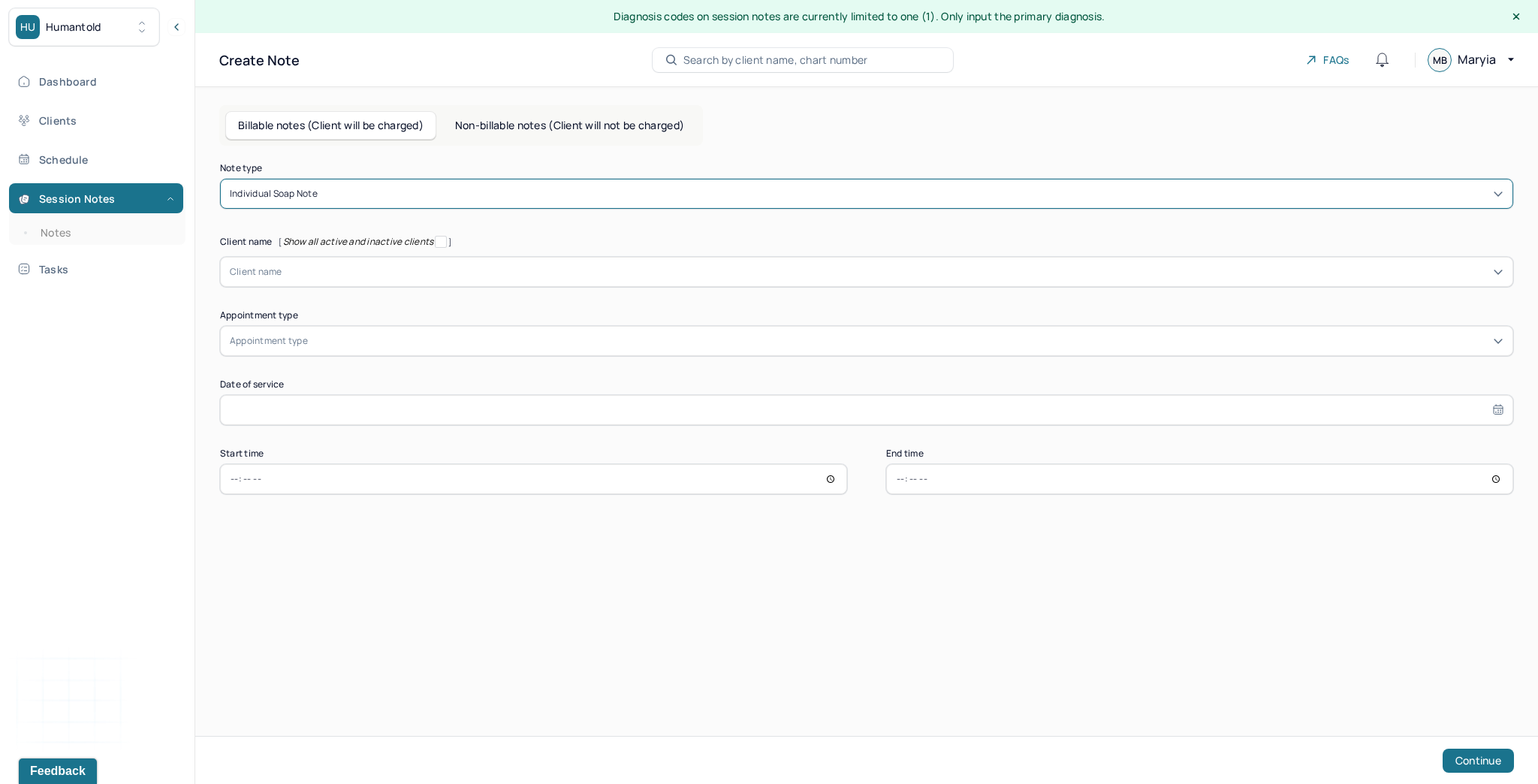 click on "Individual soap note" at bounding box center [867, 194] 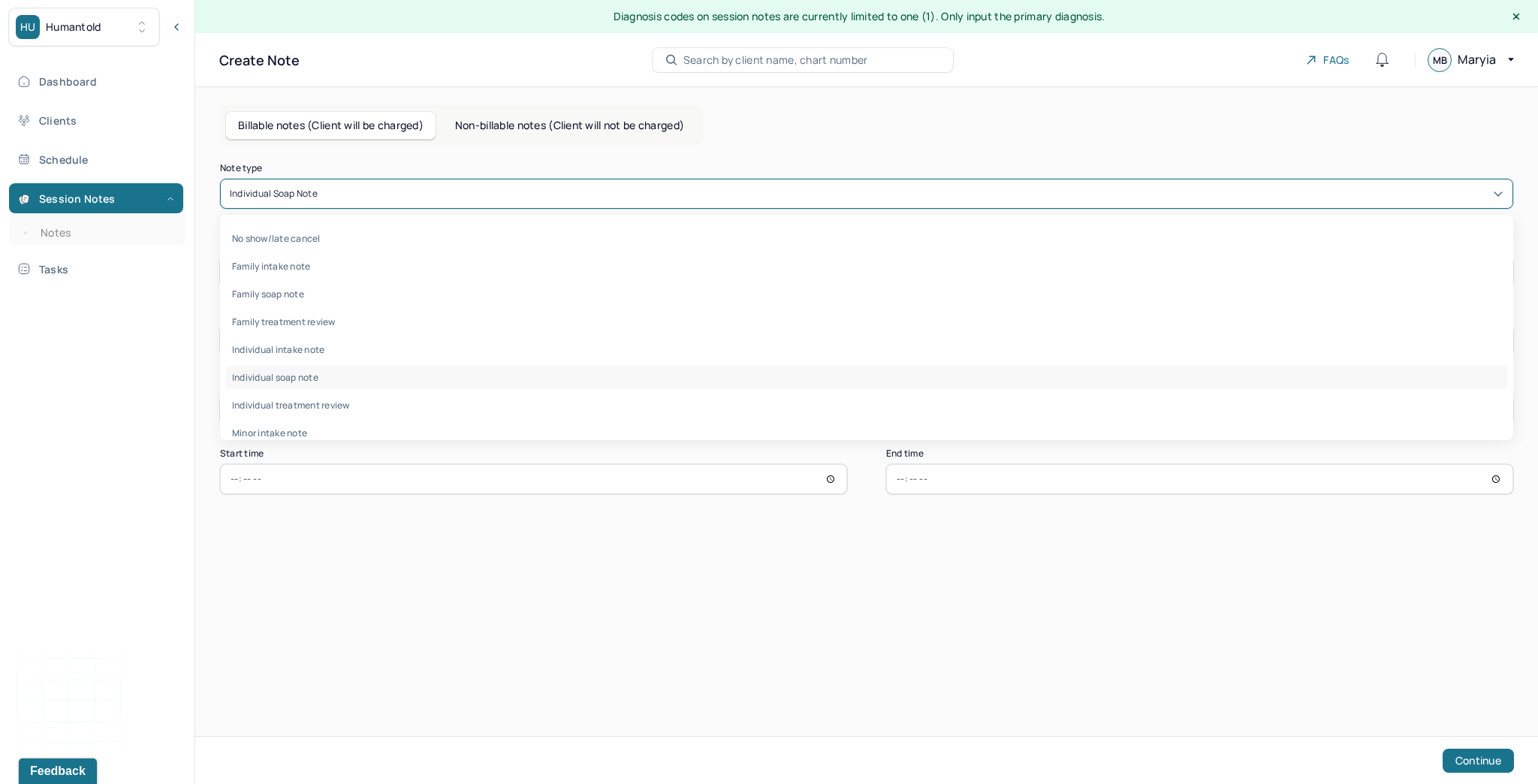 drag, startPoint x: 263, startPoint y: 266, endPoint x: 264, endPoint y: 288, distance: 22.022716 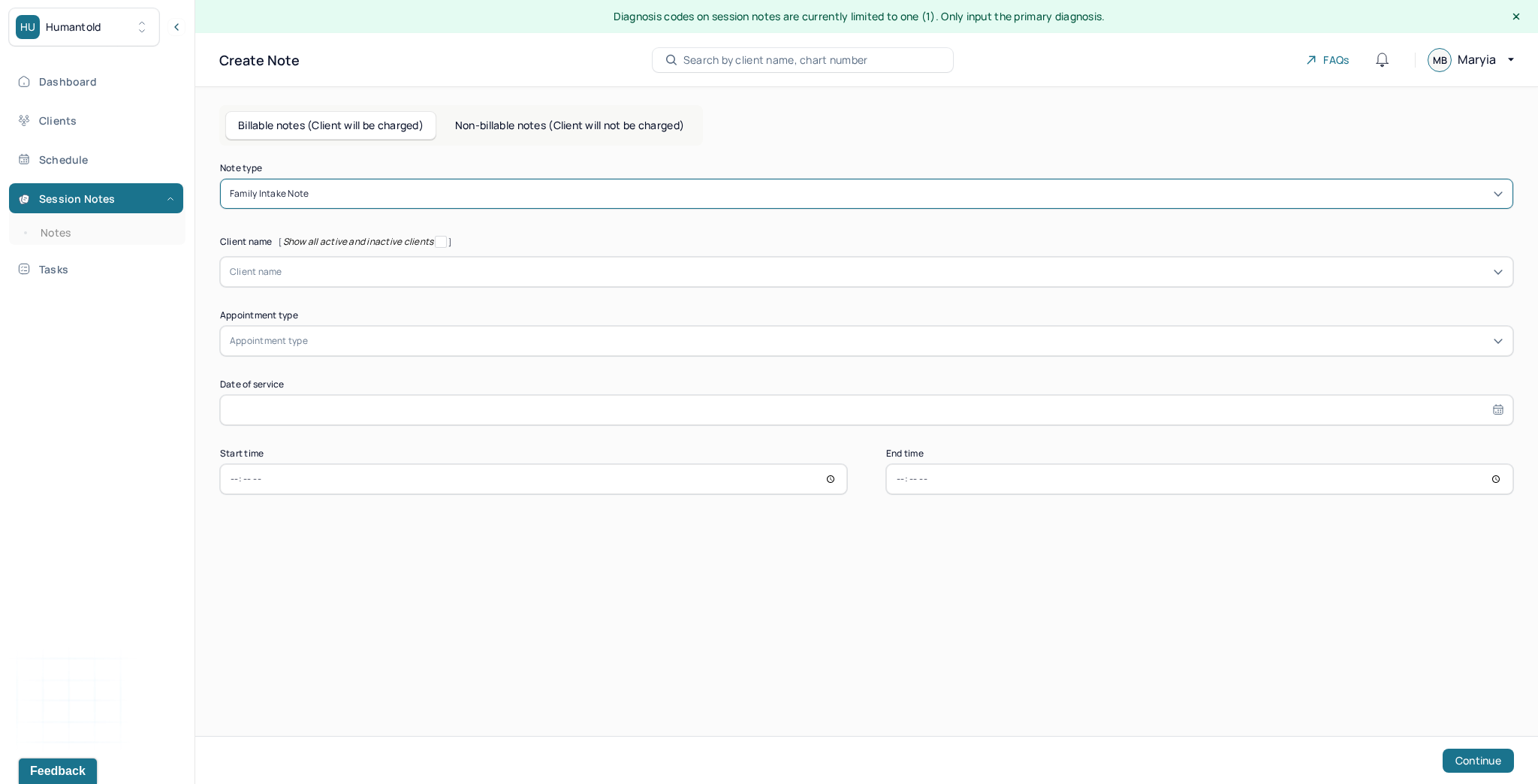 drag, startPoint x: 285, startPoint y: 188, endPoint x: 282, endPoint y: 212, distance: 24.187 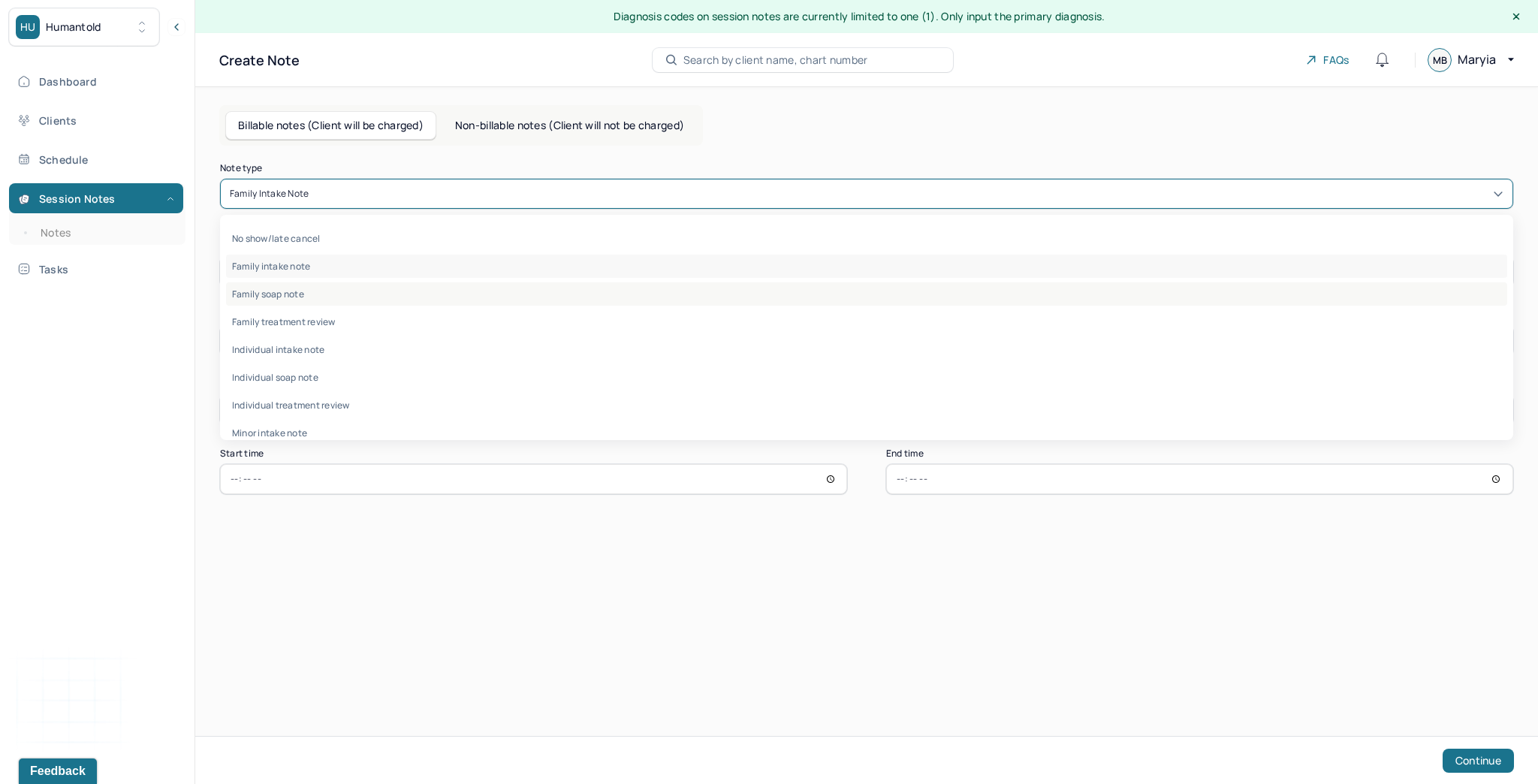click on "Family soap note" at bounding box center [867, 294] 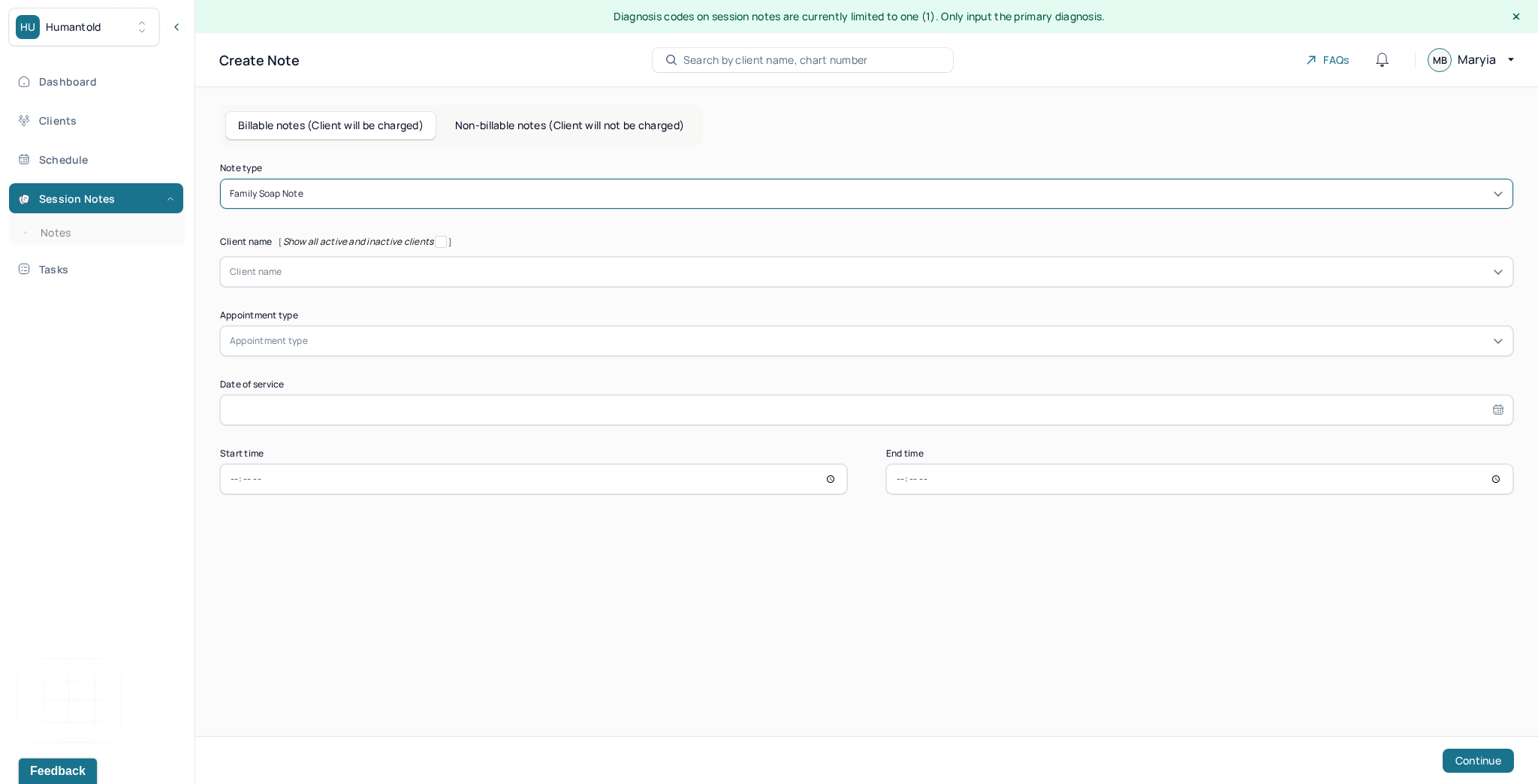 click on "Client name" at bounding box center [256, 272] 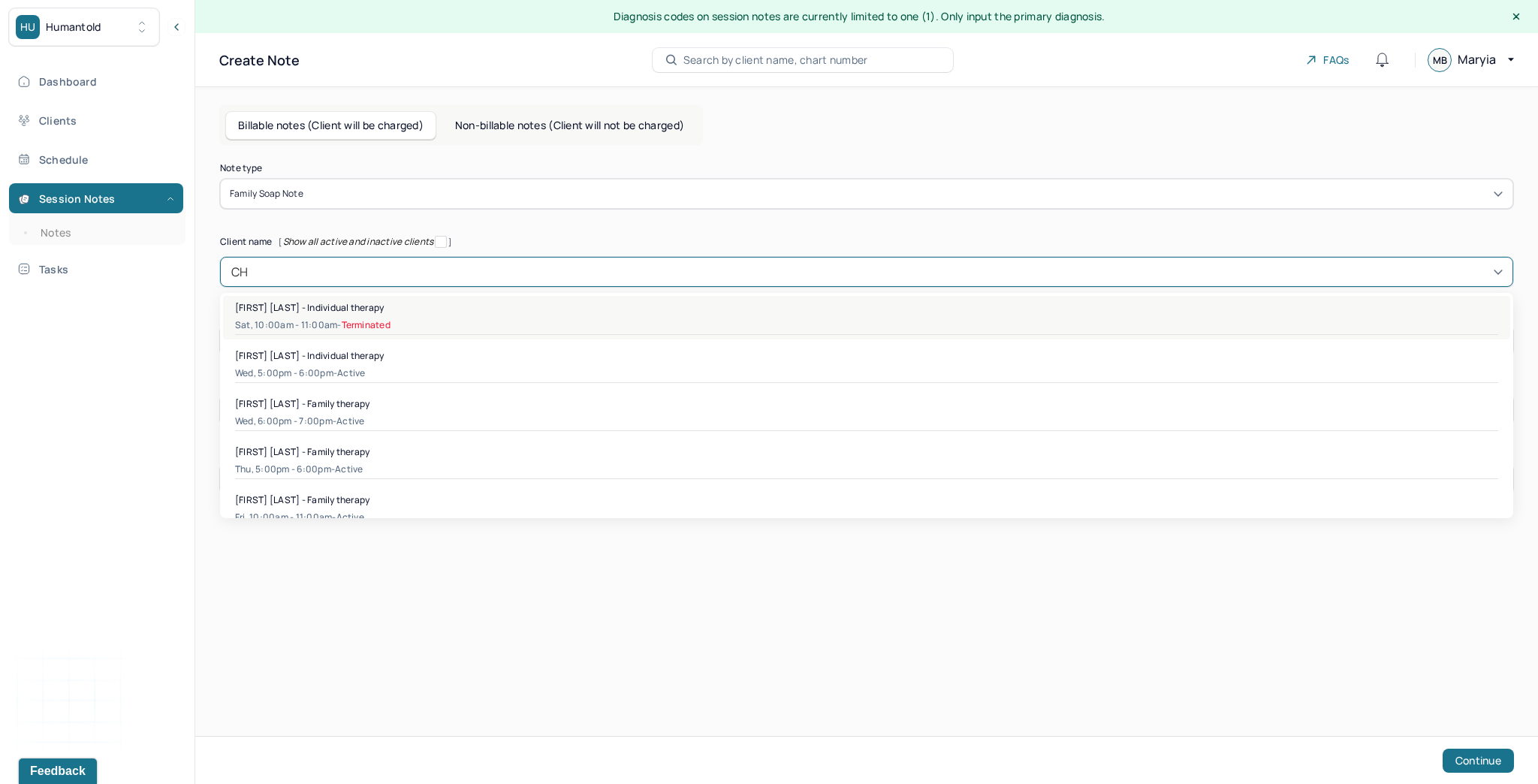 type on "CHR" 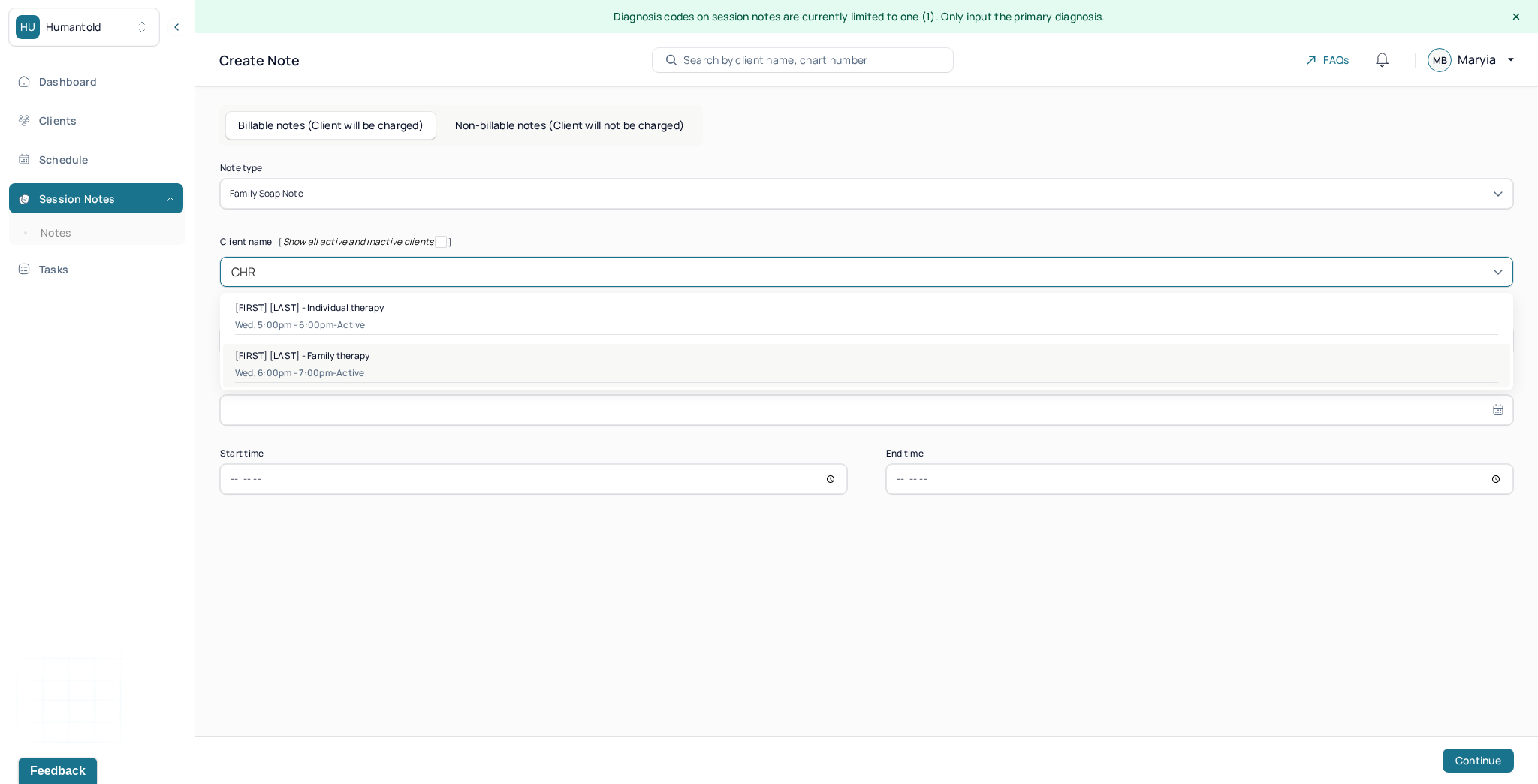 click on "[FIRST] [LAST] - Family therapy" at bounding box center [302, 355] 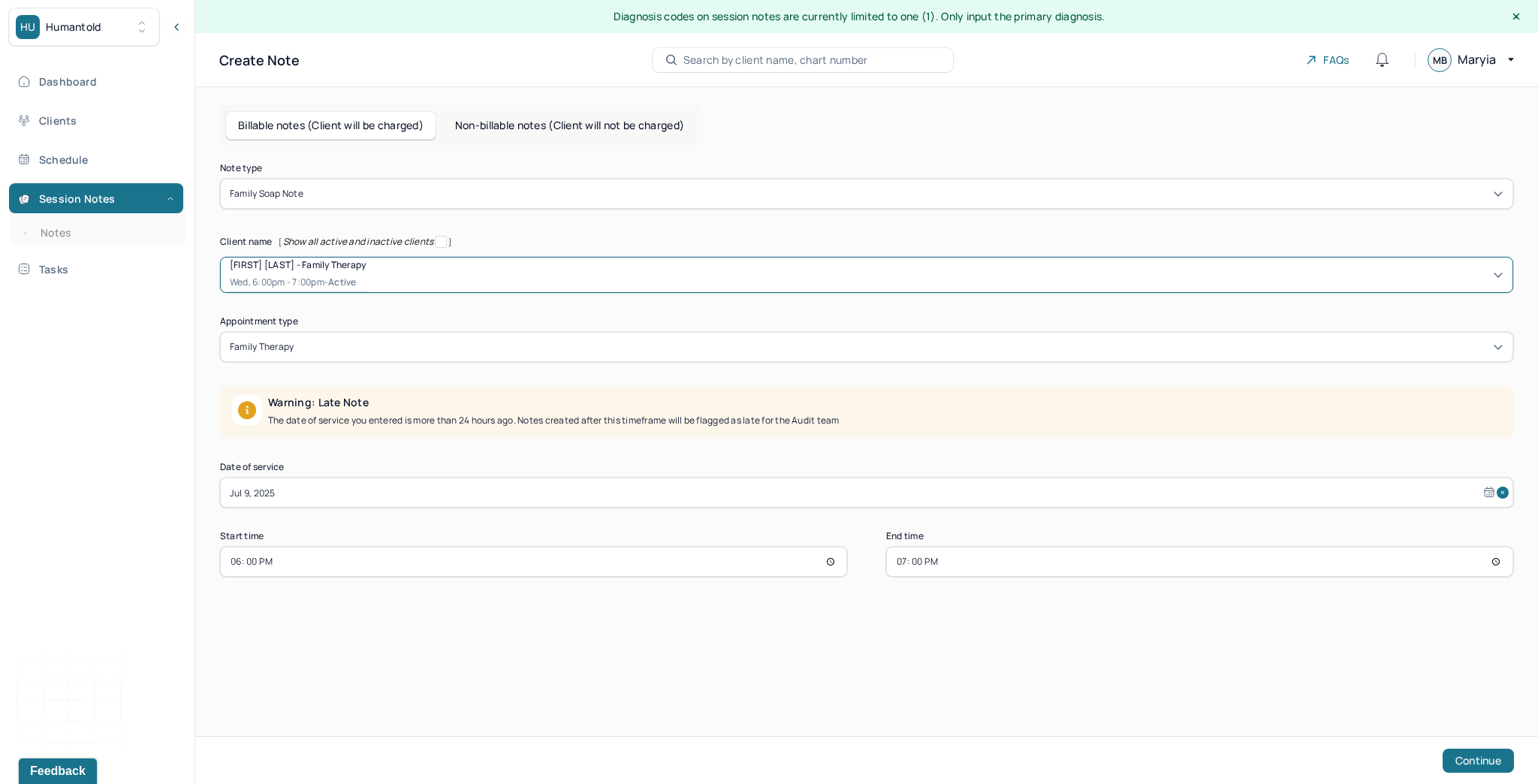 select on "6" 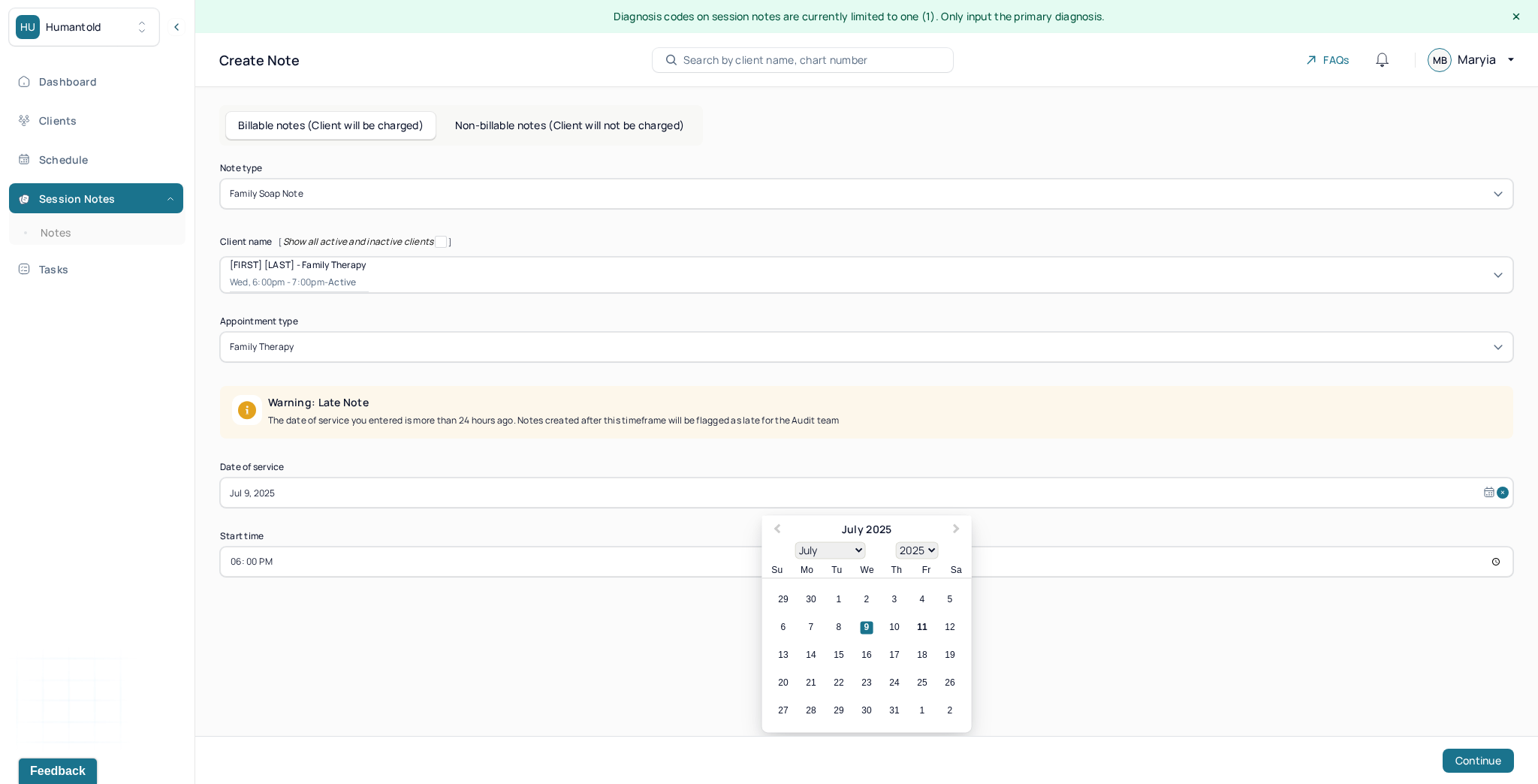 click on "Jul 9, 2025" at bounding box center (867, 493) 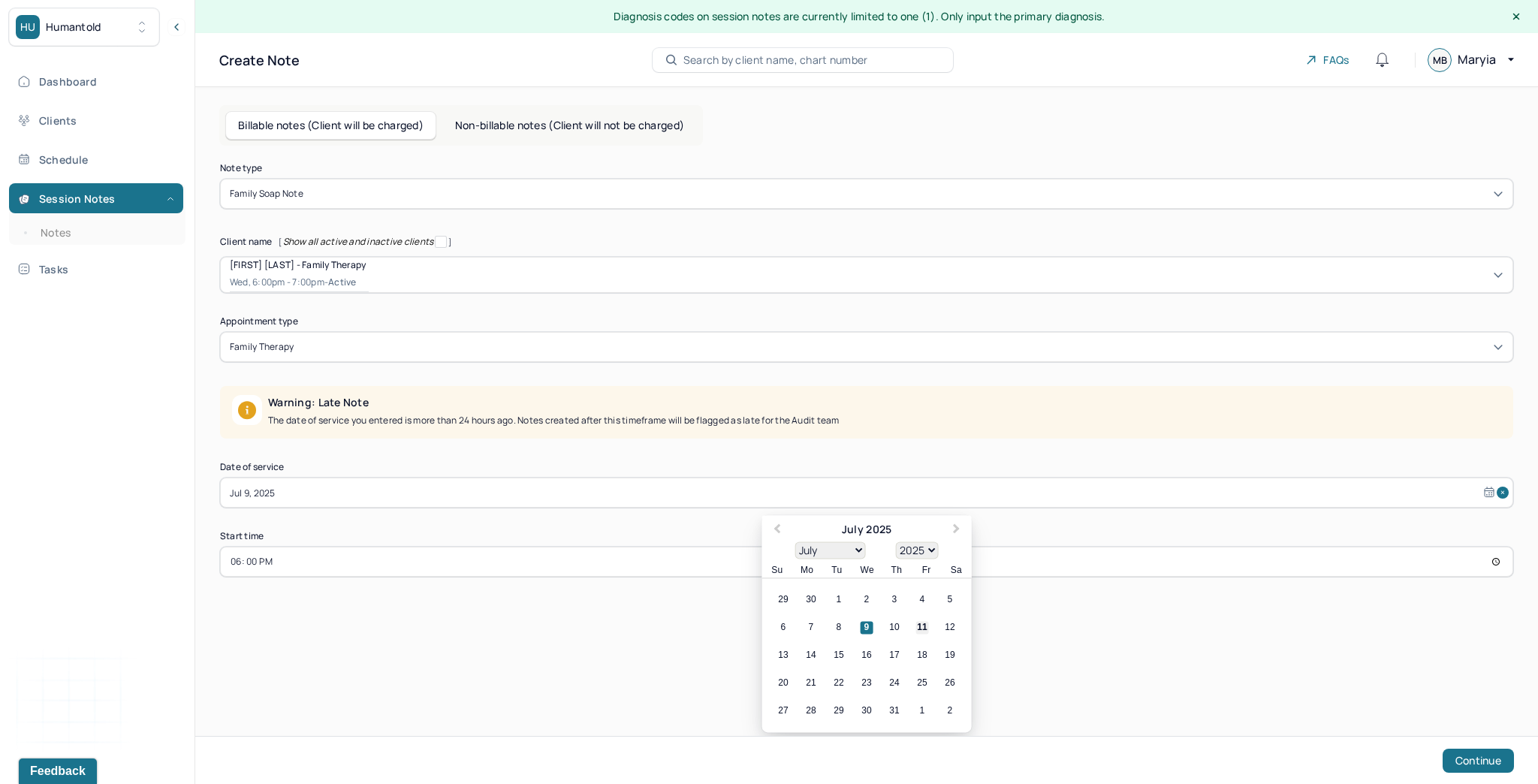 click on "11" at bounding box center [922, 628] 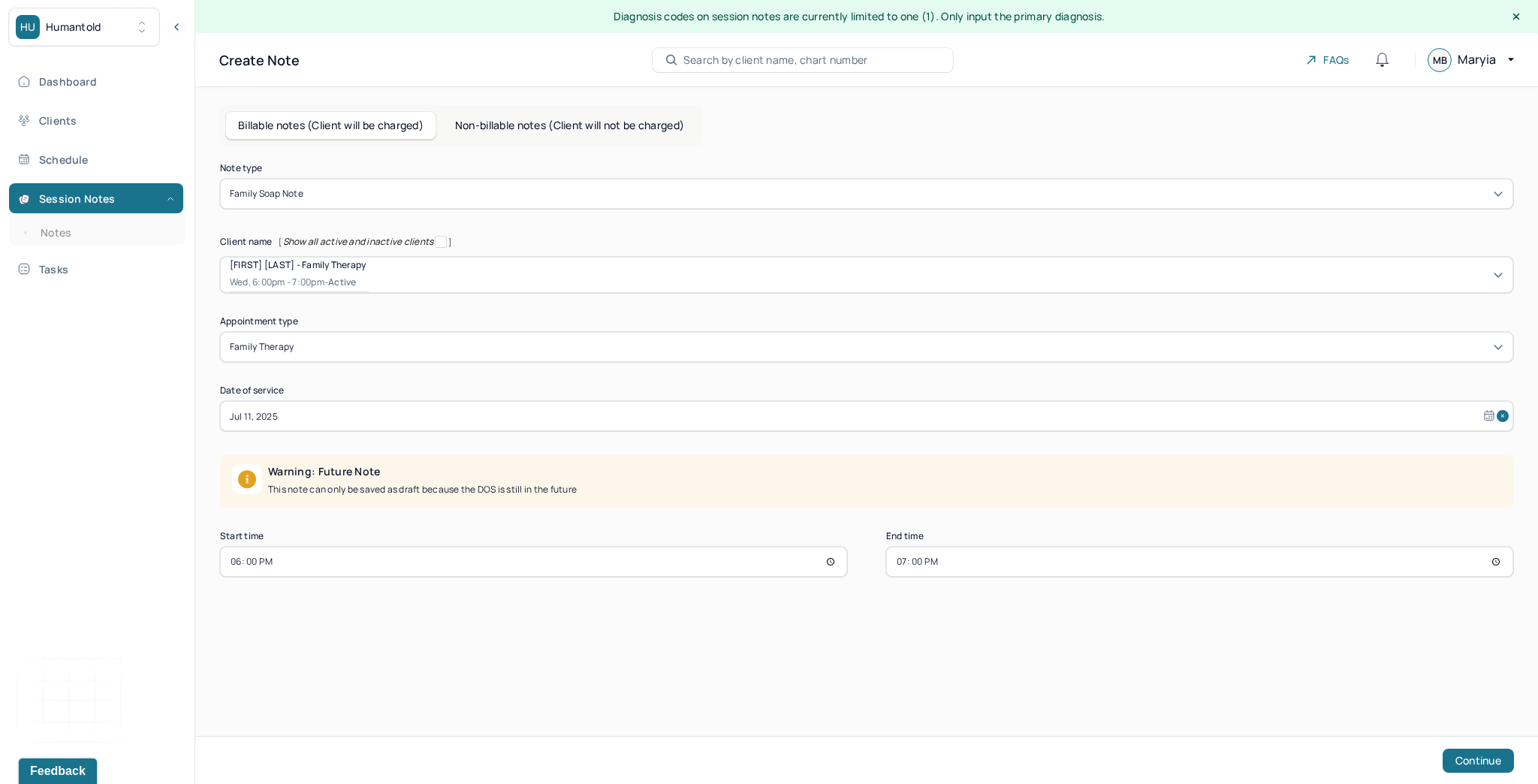 click on "18:00" at bounding box center (533, 562) 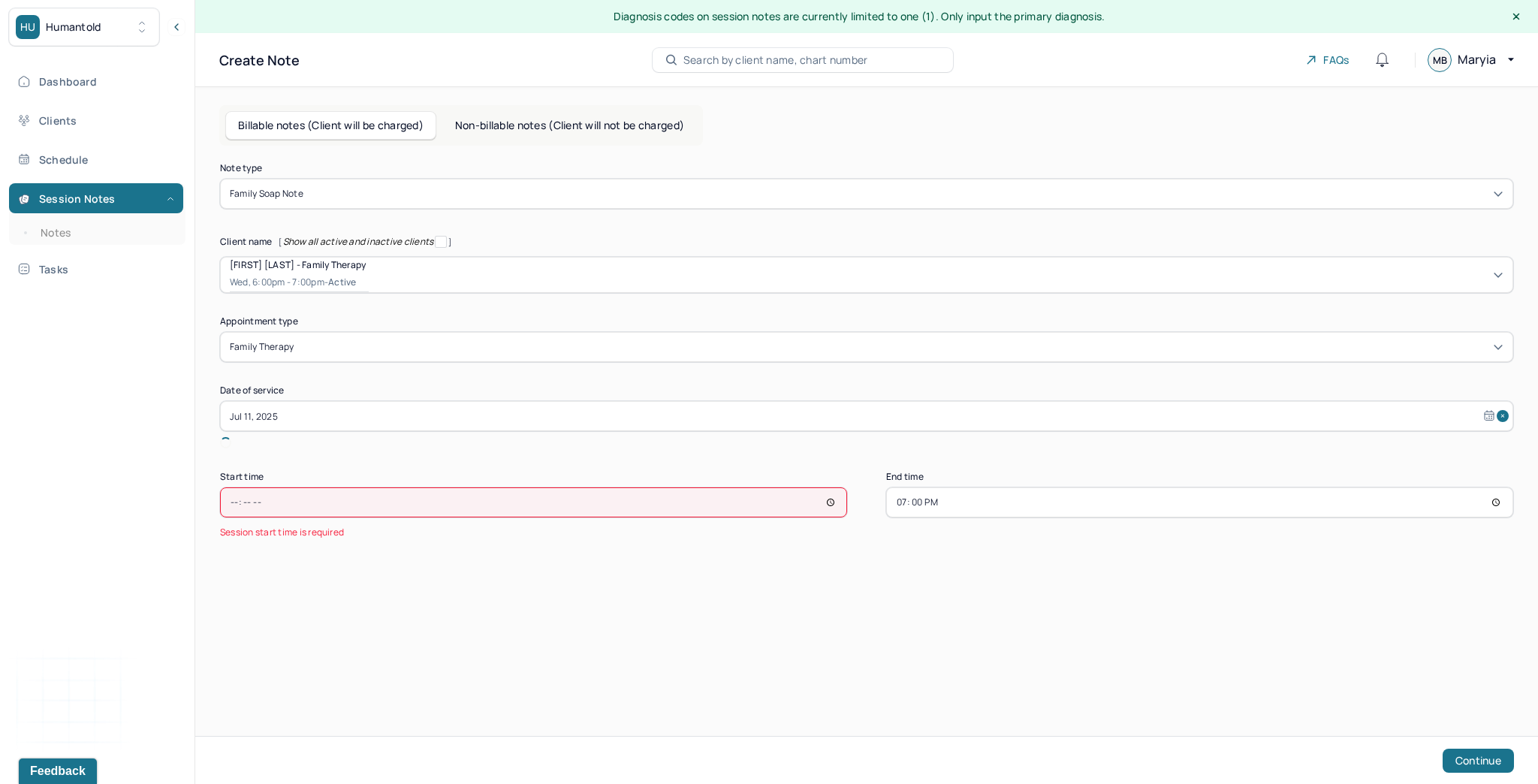type on "16:00" 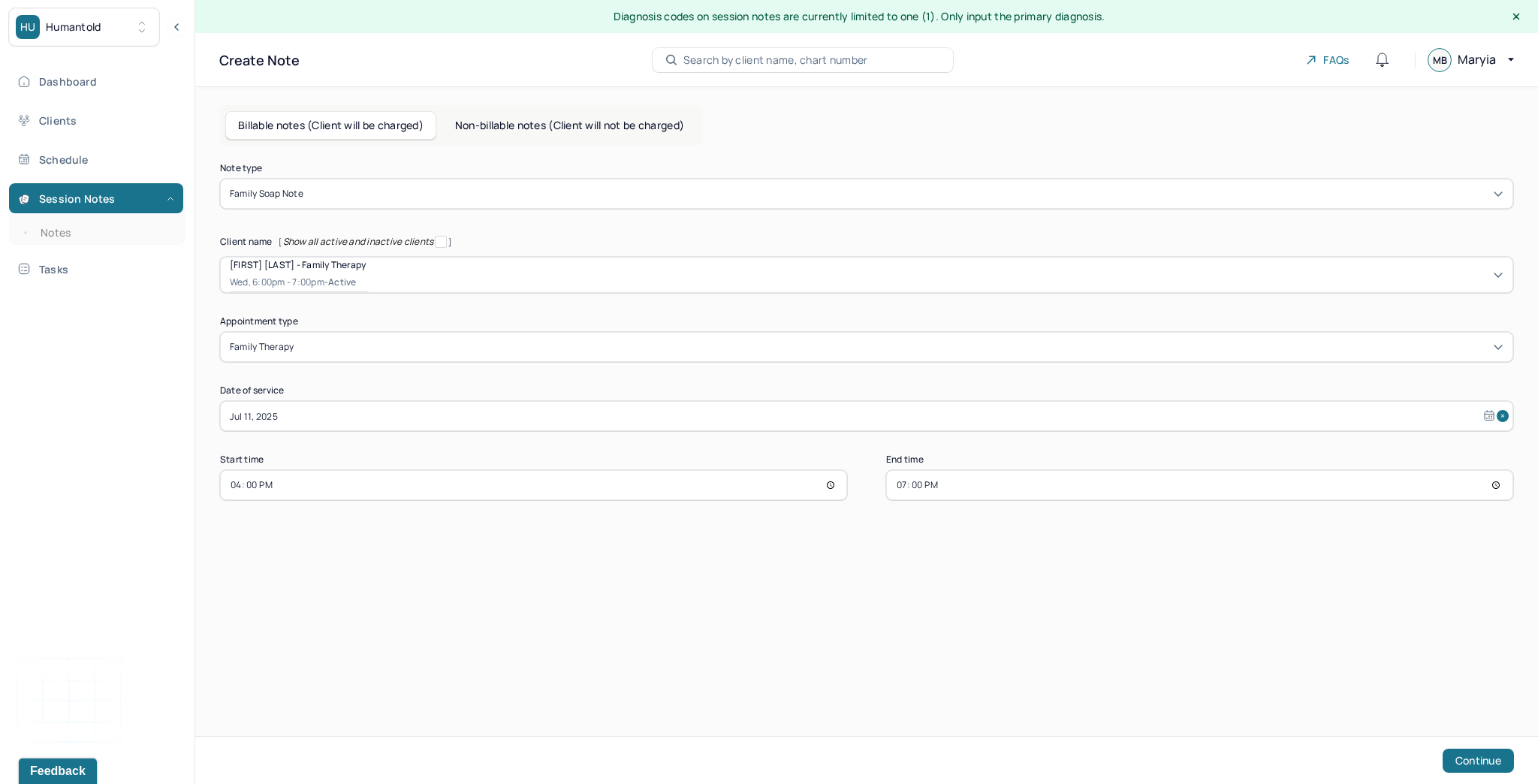 click on "19:00" at bounding box center [1199, 485] 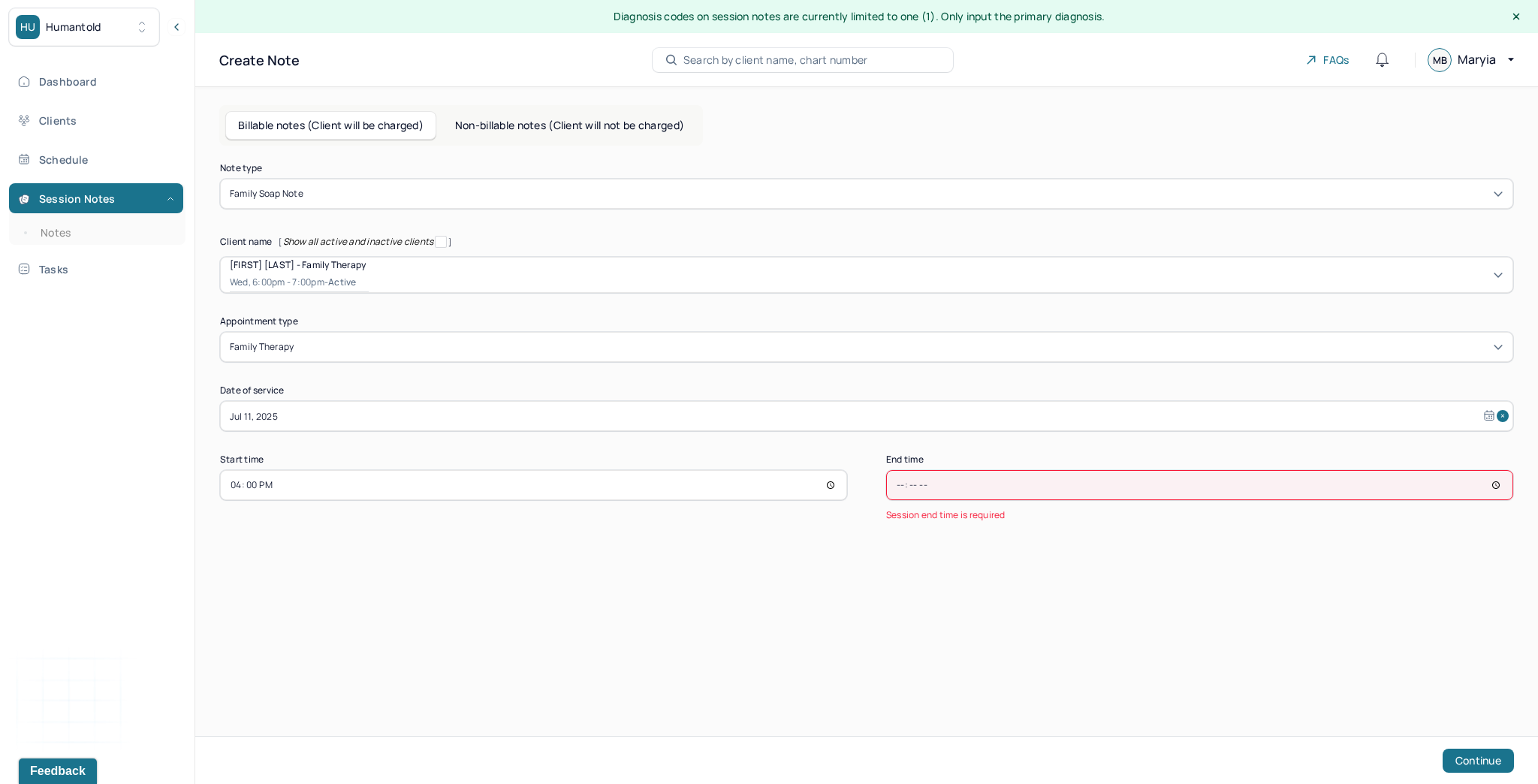 type on "17:00" 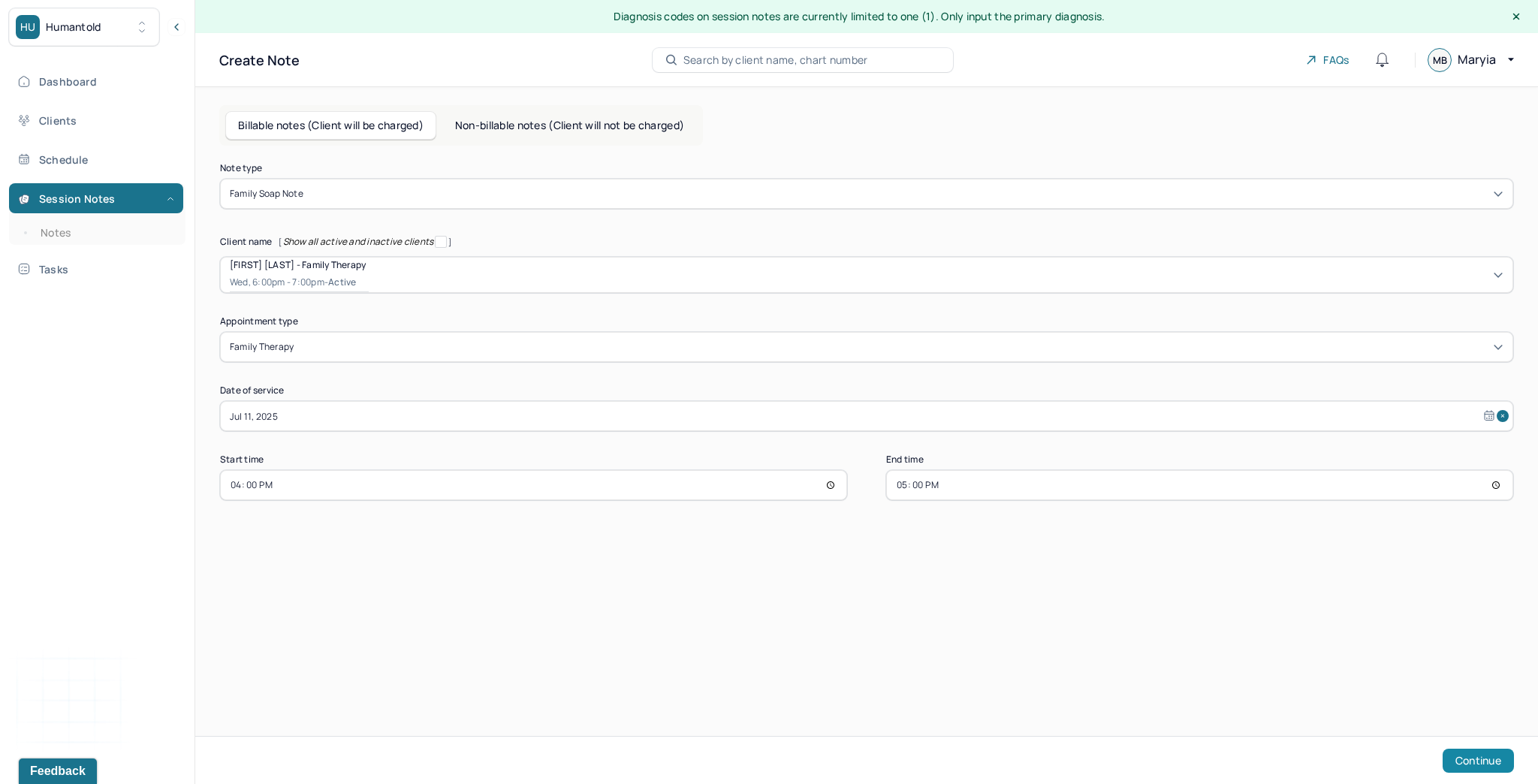 click on "Continue" at bounding box center [1478, 761] 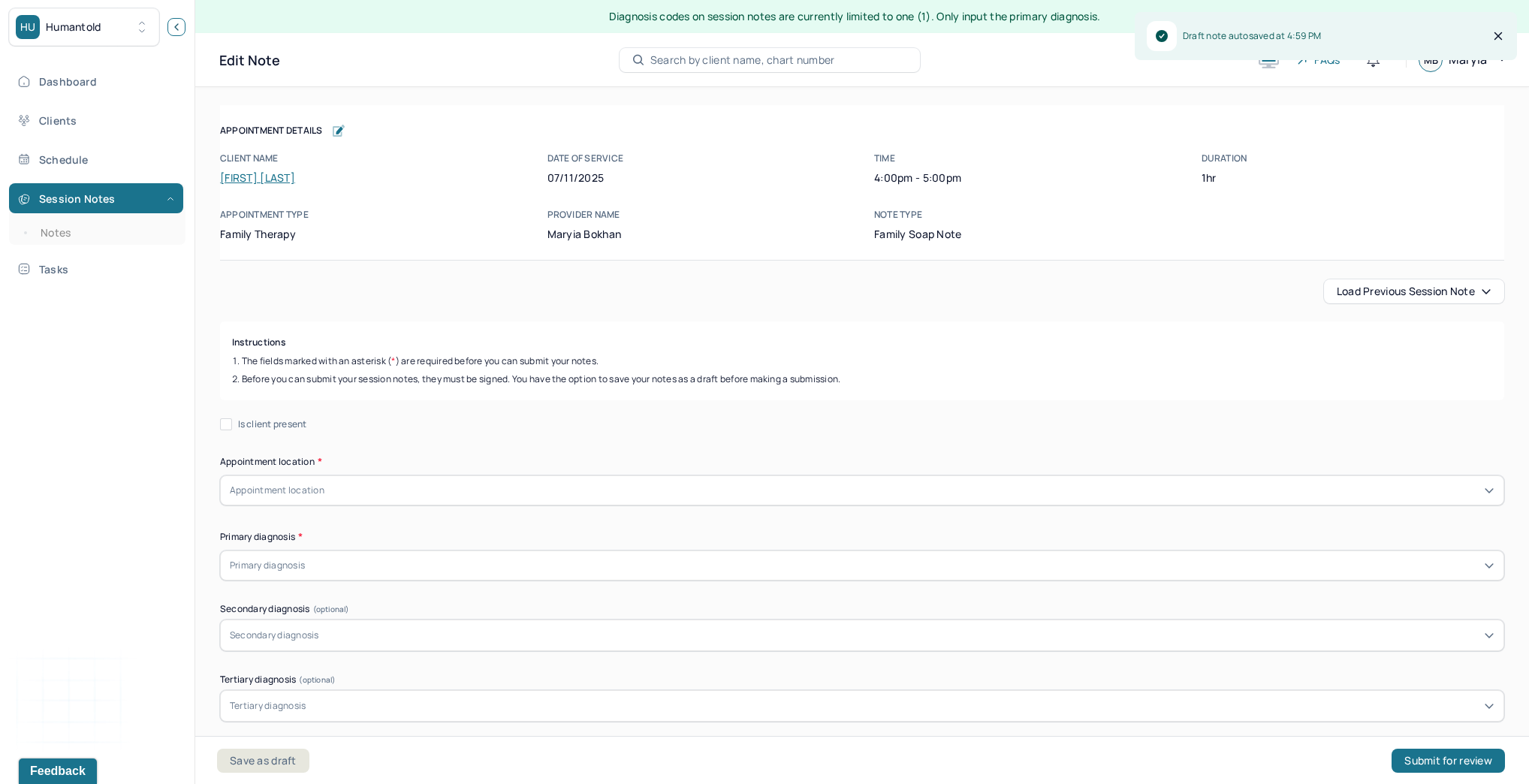 click at bounding box center (176, 27) 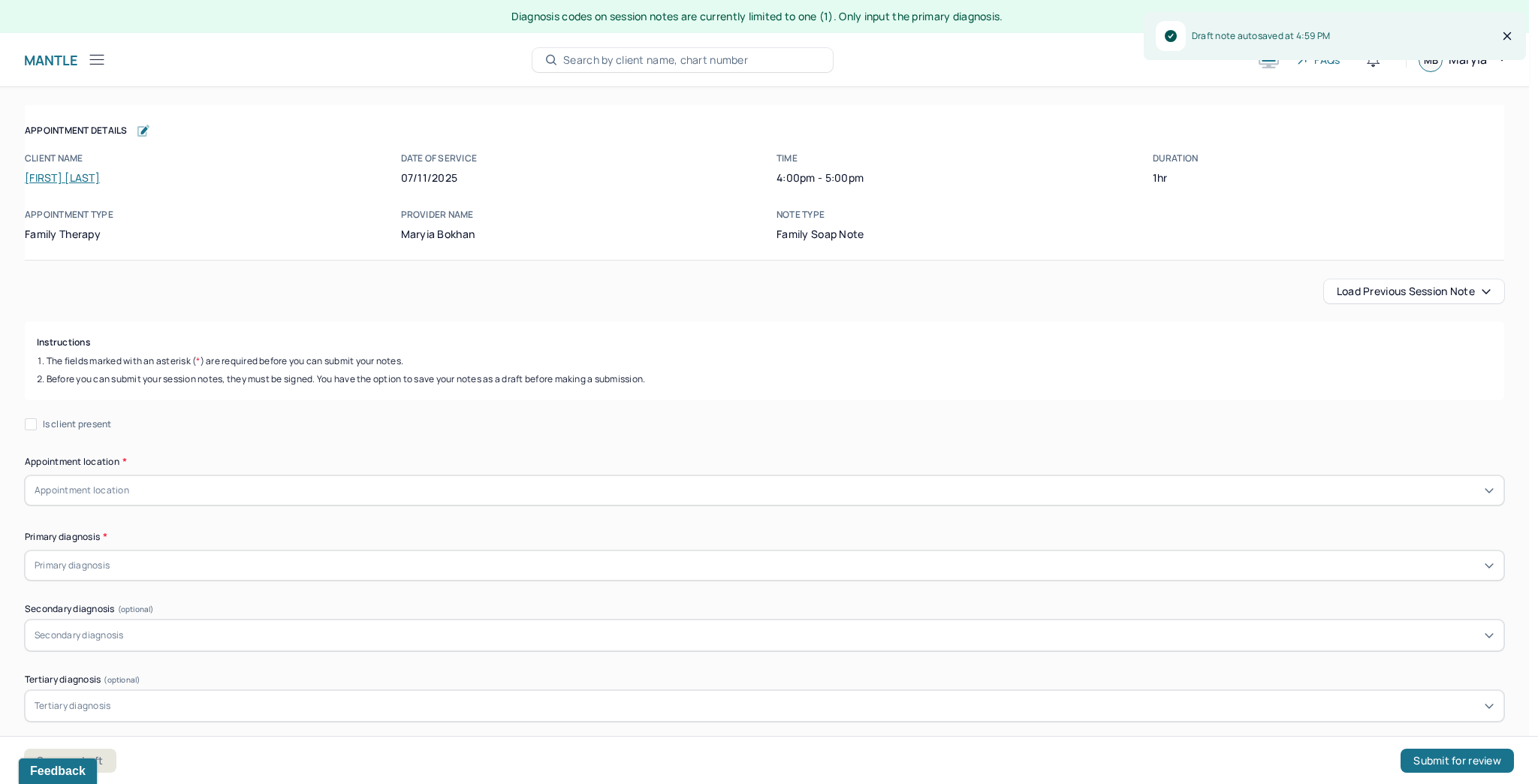 click on "Load previous session note" at bounding box center [1414, 291] 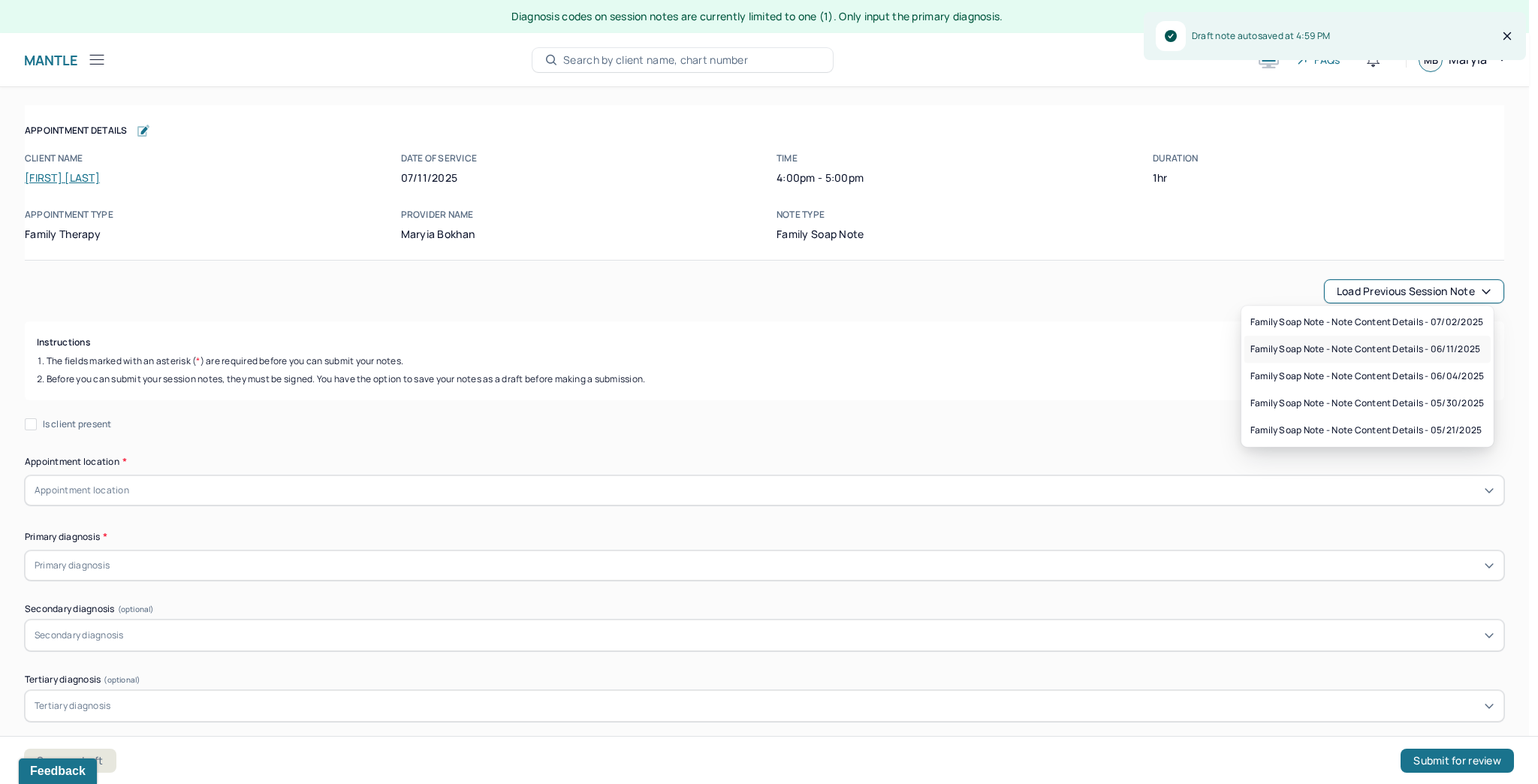 click on "Family soap note   - Note content Details -   06/11/2025" at bounding box center (1365, 349) 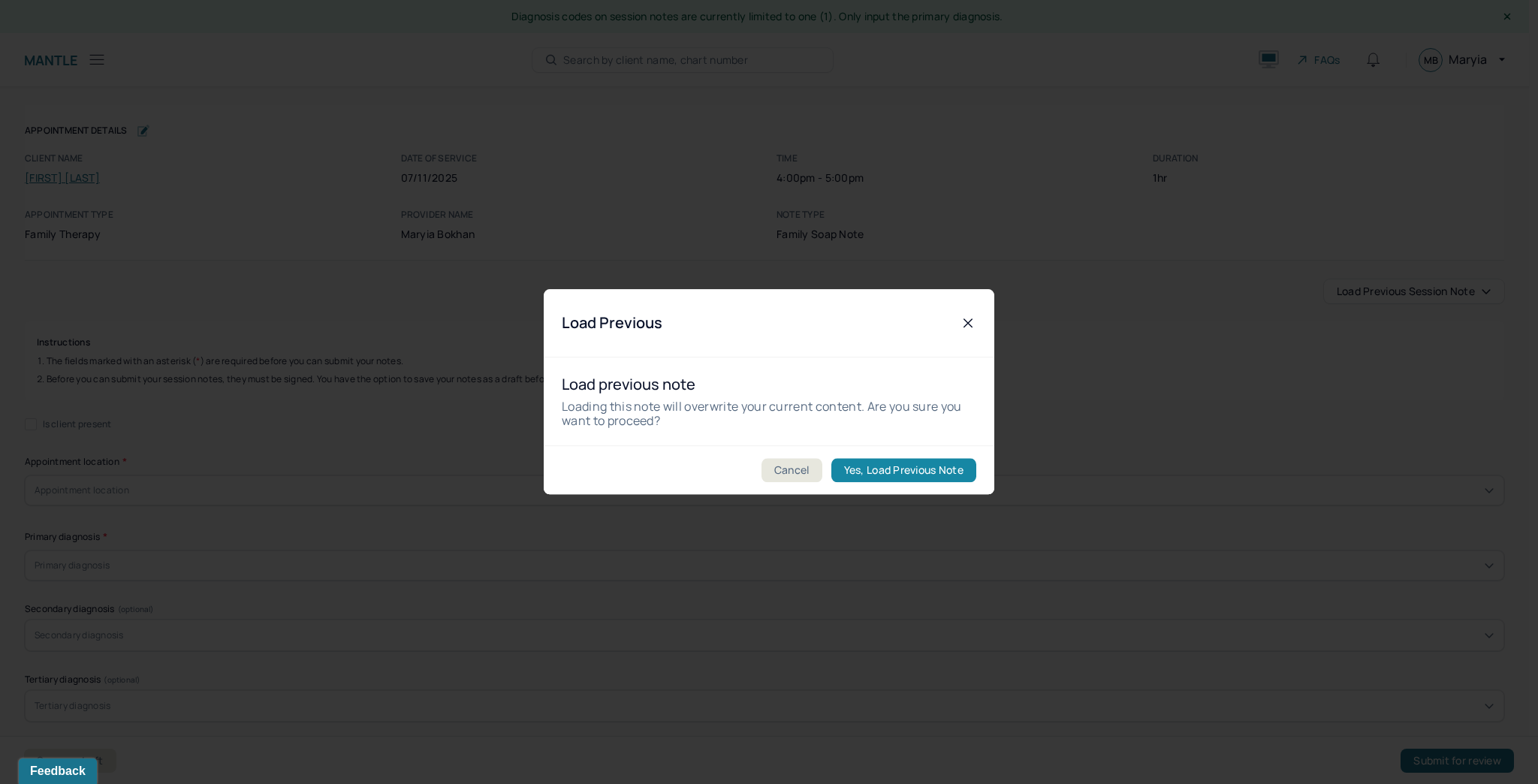 click on "Yes, Load Previous Note" at bounding box center (903, 471) 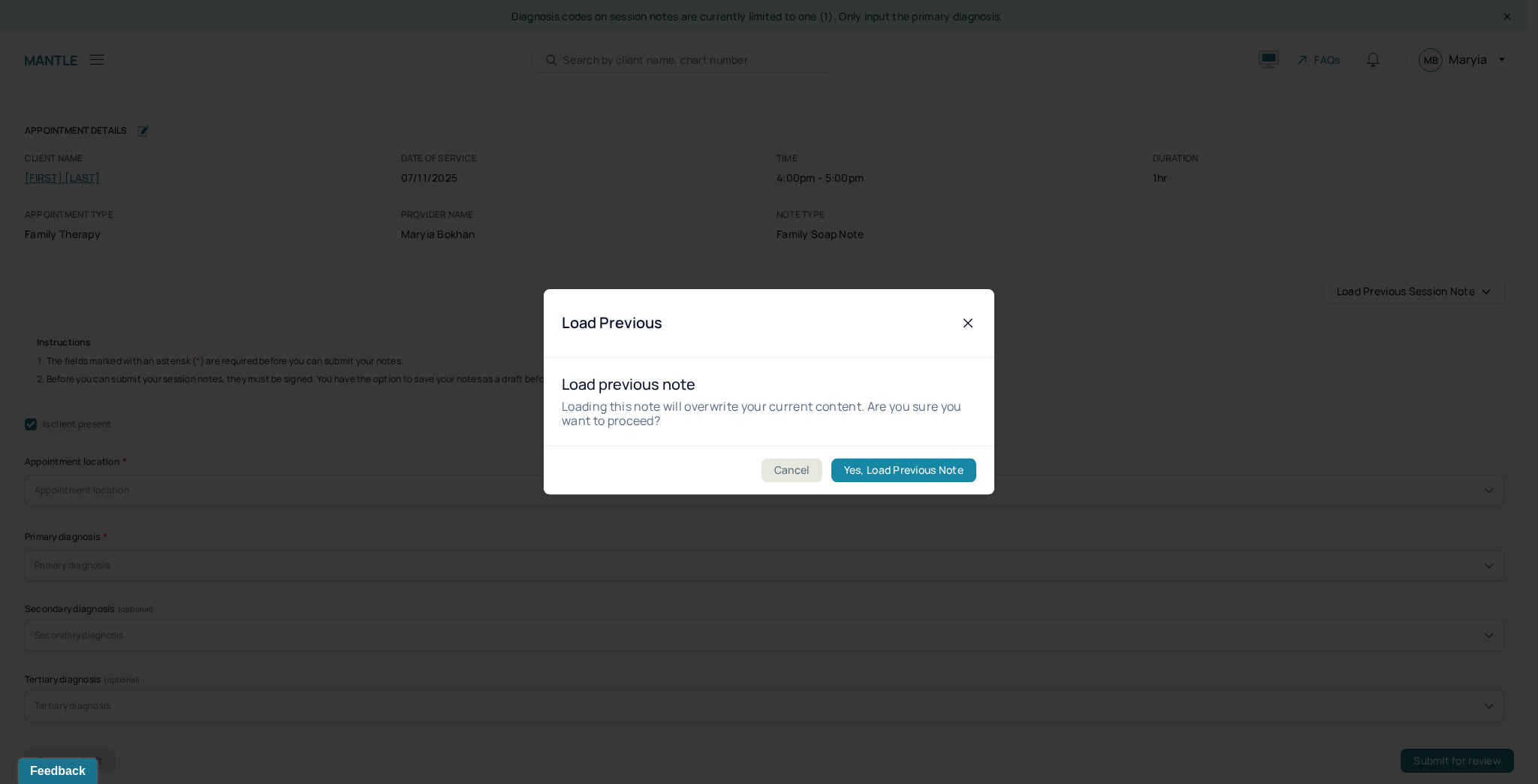 checkbox on "true" 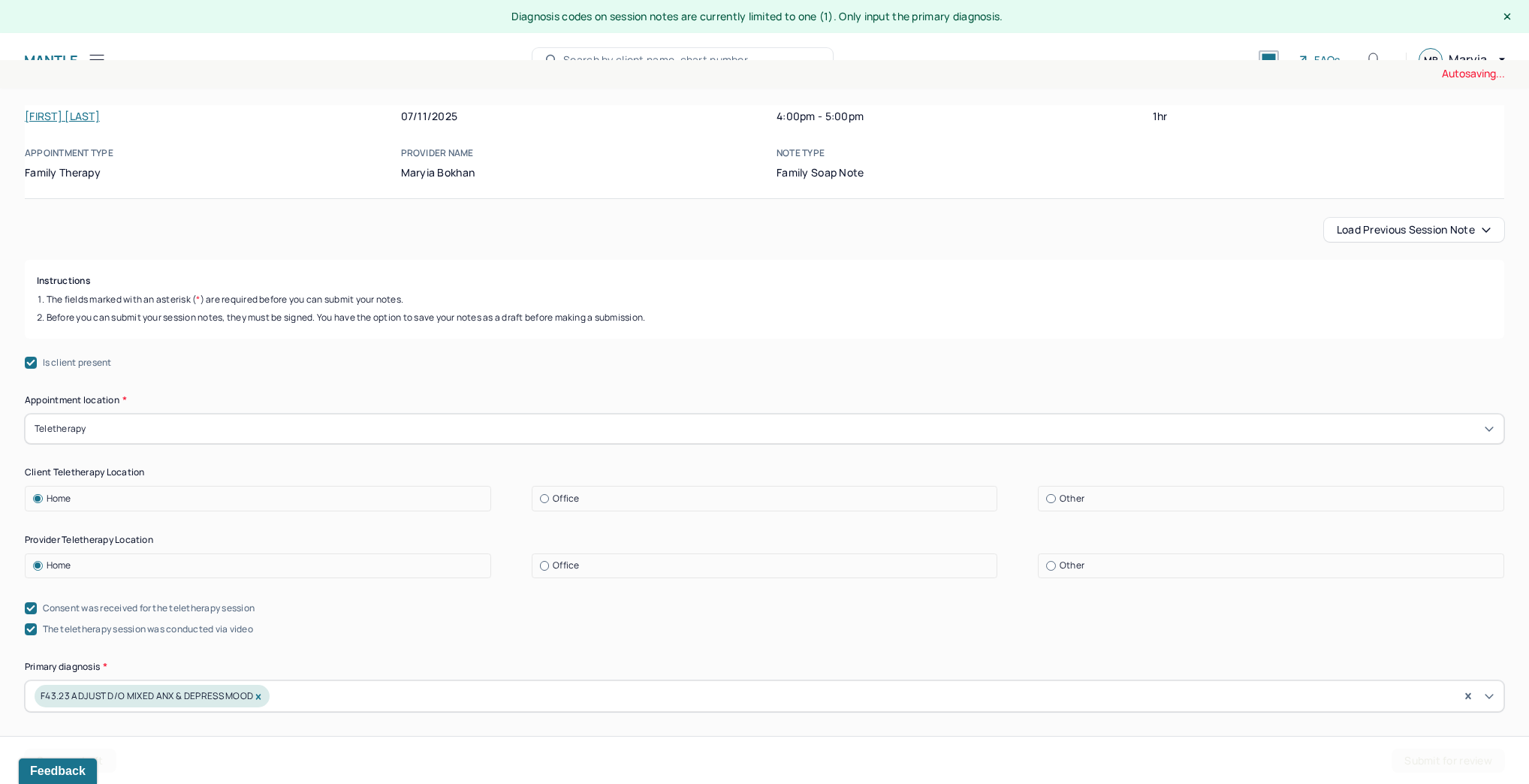scroll, scrollTop: 120, scrollLeft: 0, axis: vertical 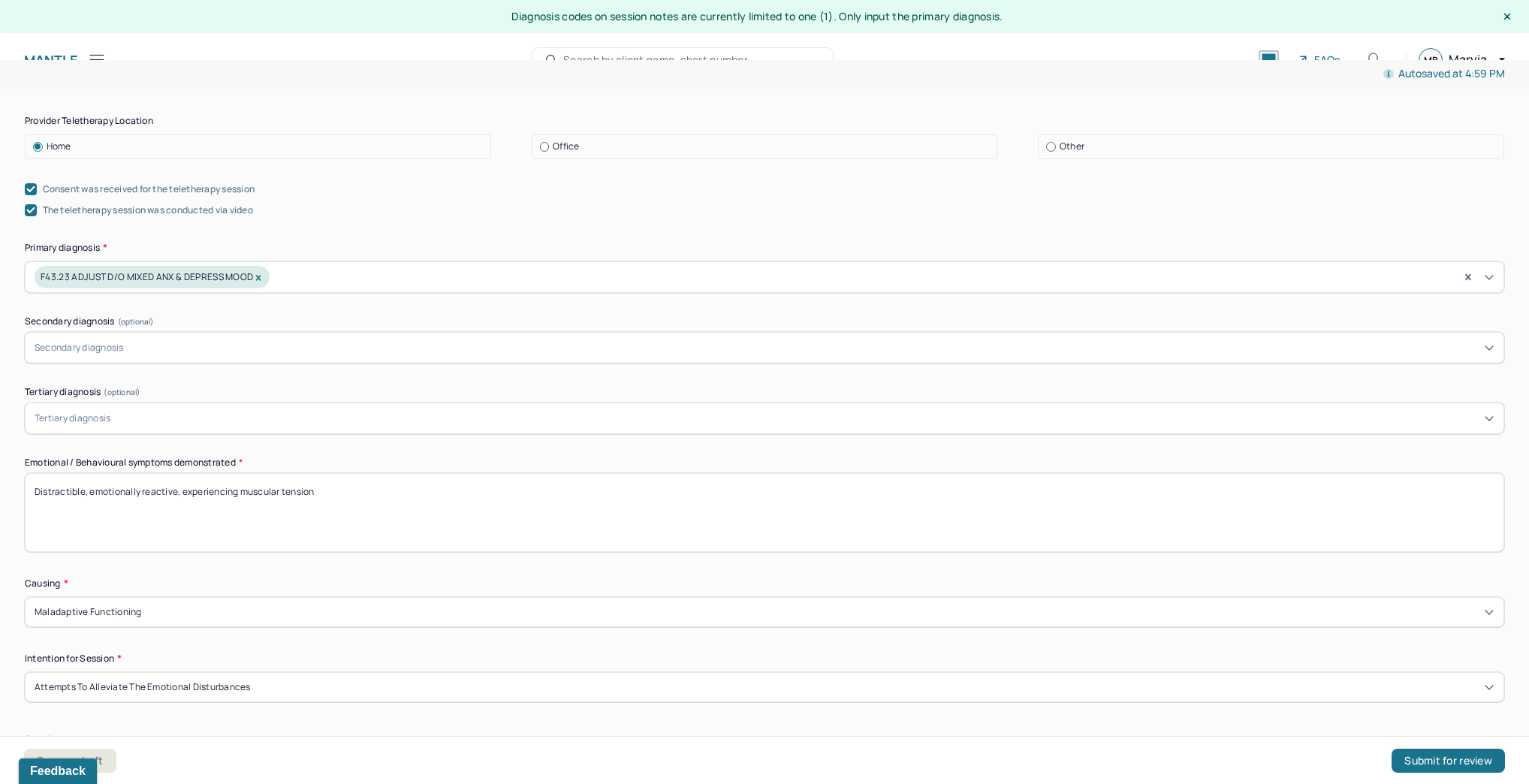 drag, startPoint x: 331, startPoint y: 495, endPoint x: 0, endPoint y: 493, distance: 331.00604 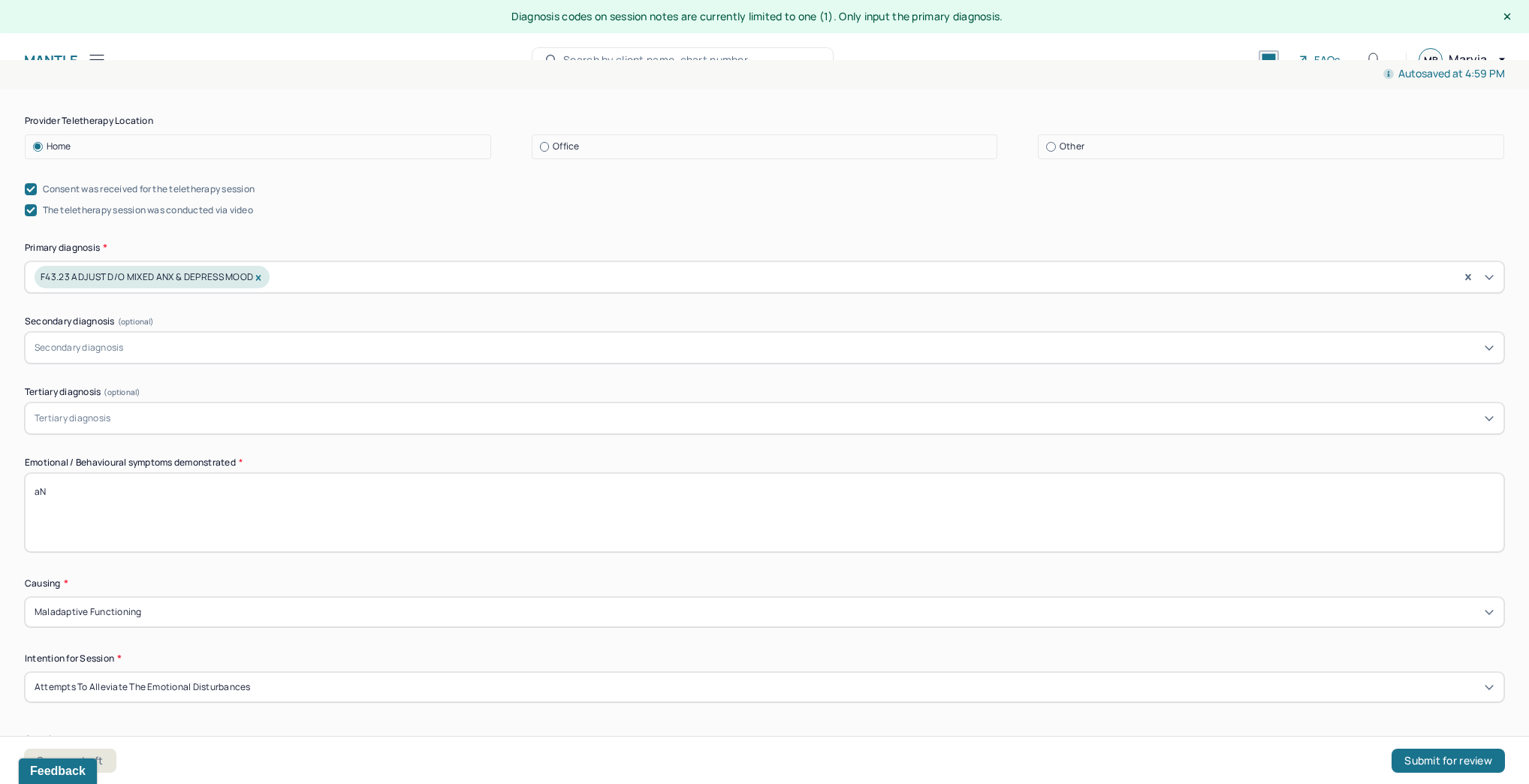 type on "a" 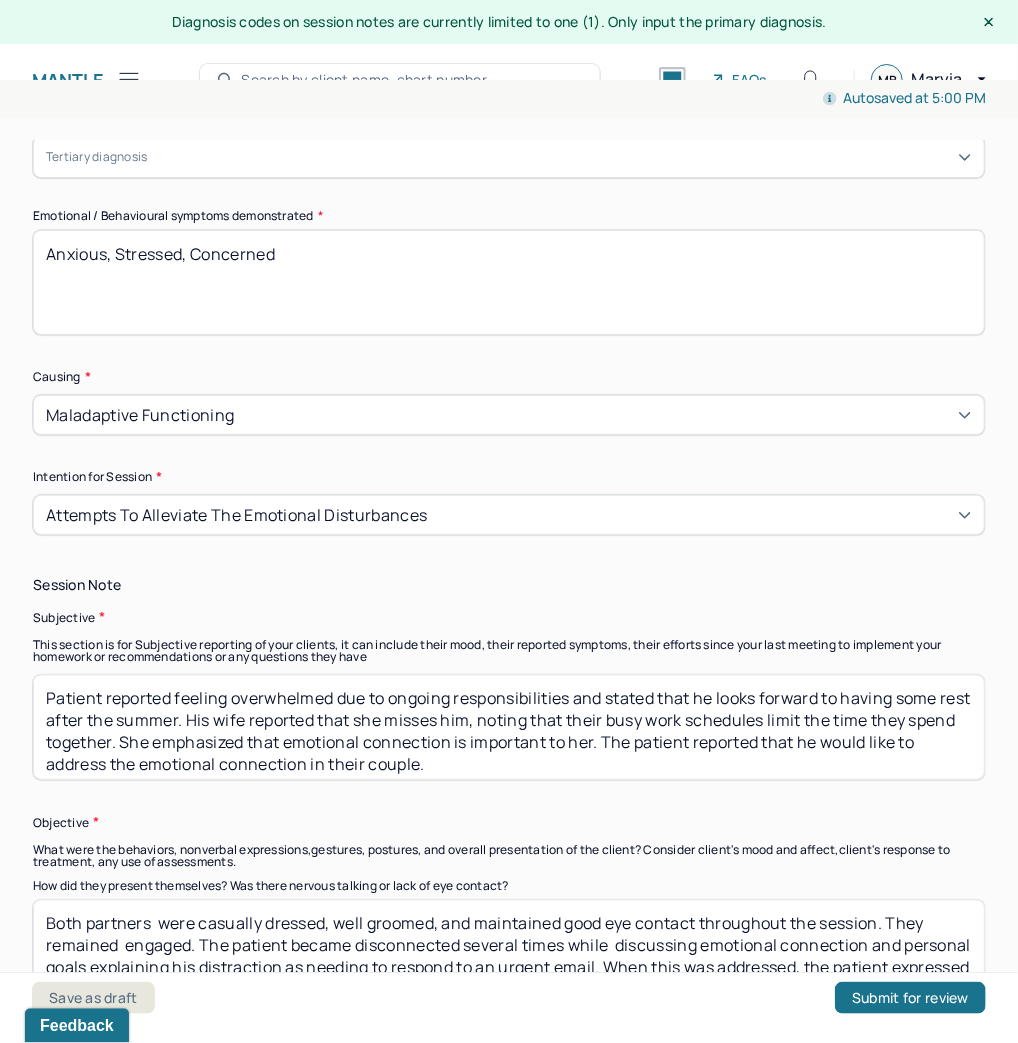 scroll, scrollTop: 1360, scrollLeft: 0, axis: vertical 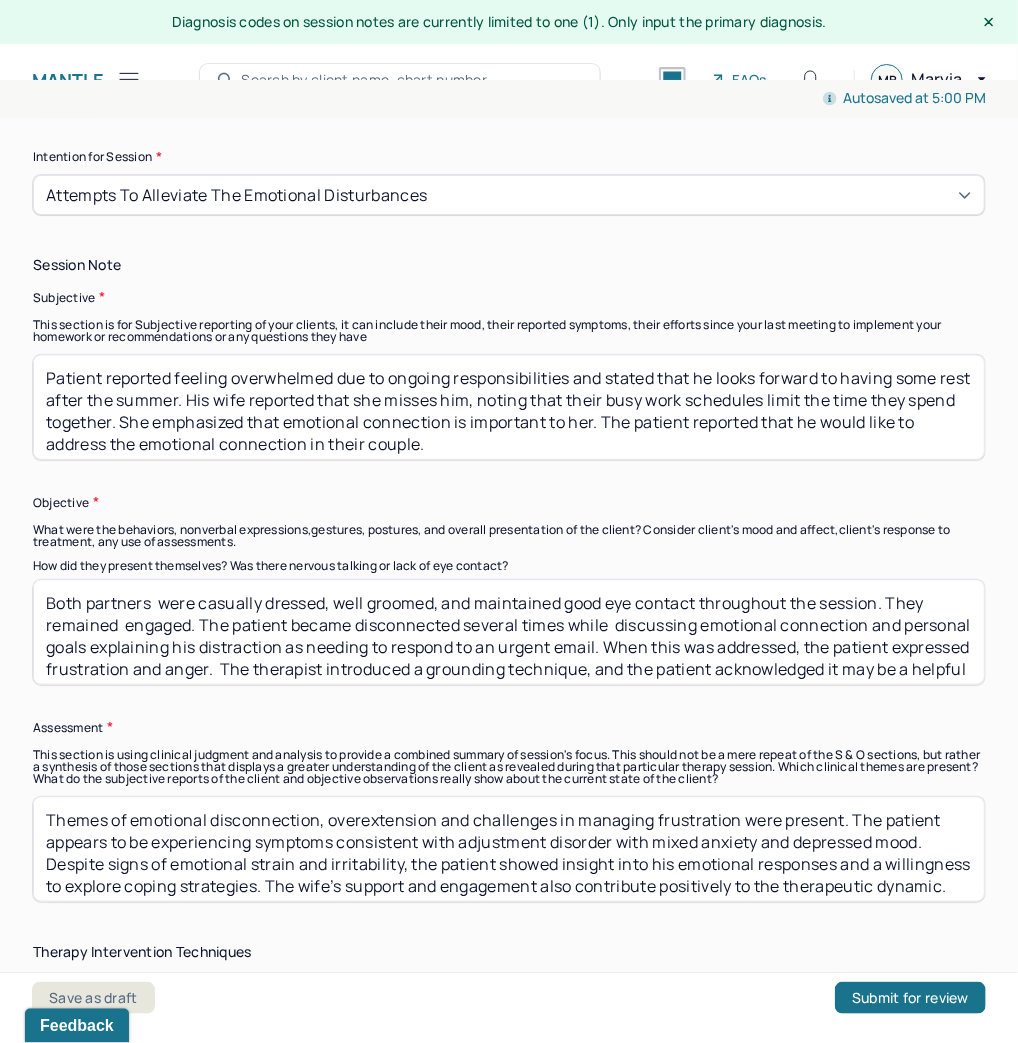 type on "Anxious, Stressed, Concerned" 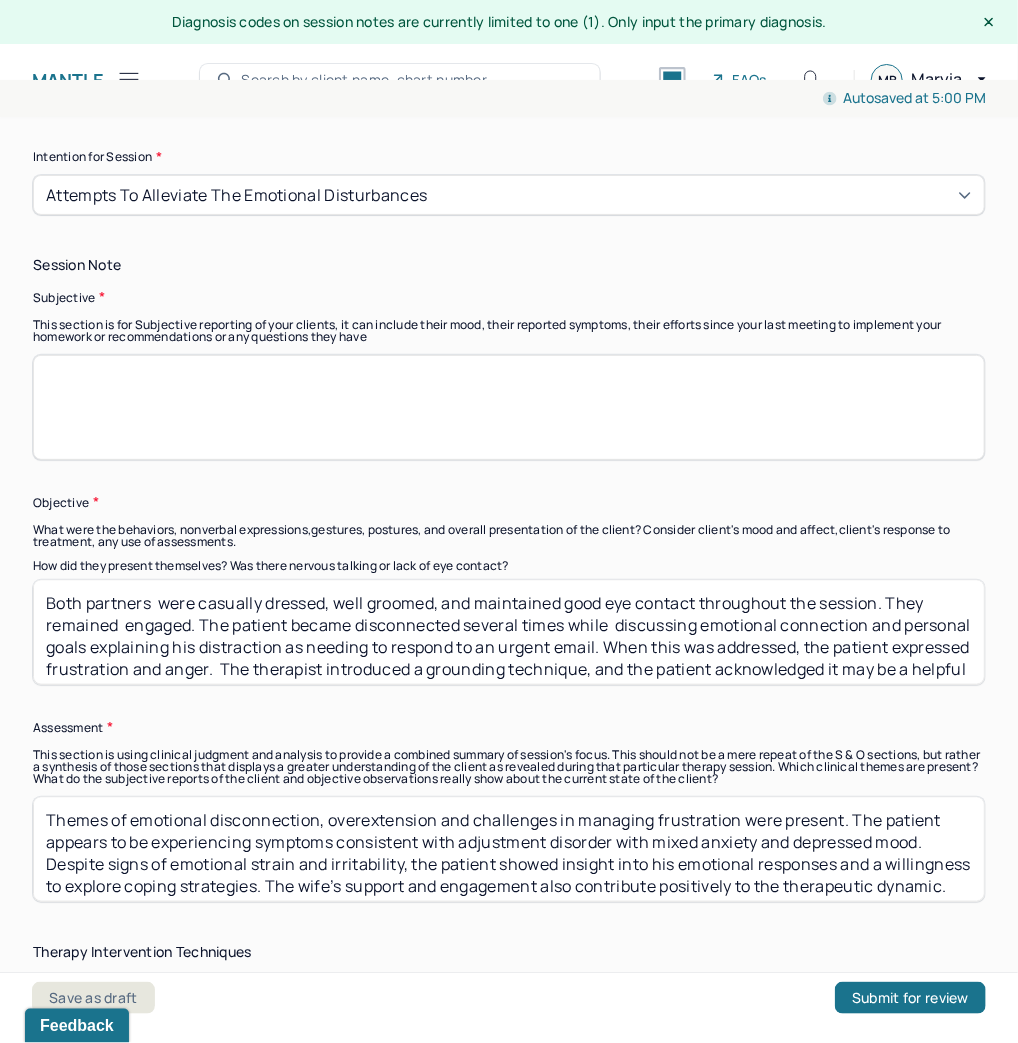 click at bounding box center (509, 407) 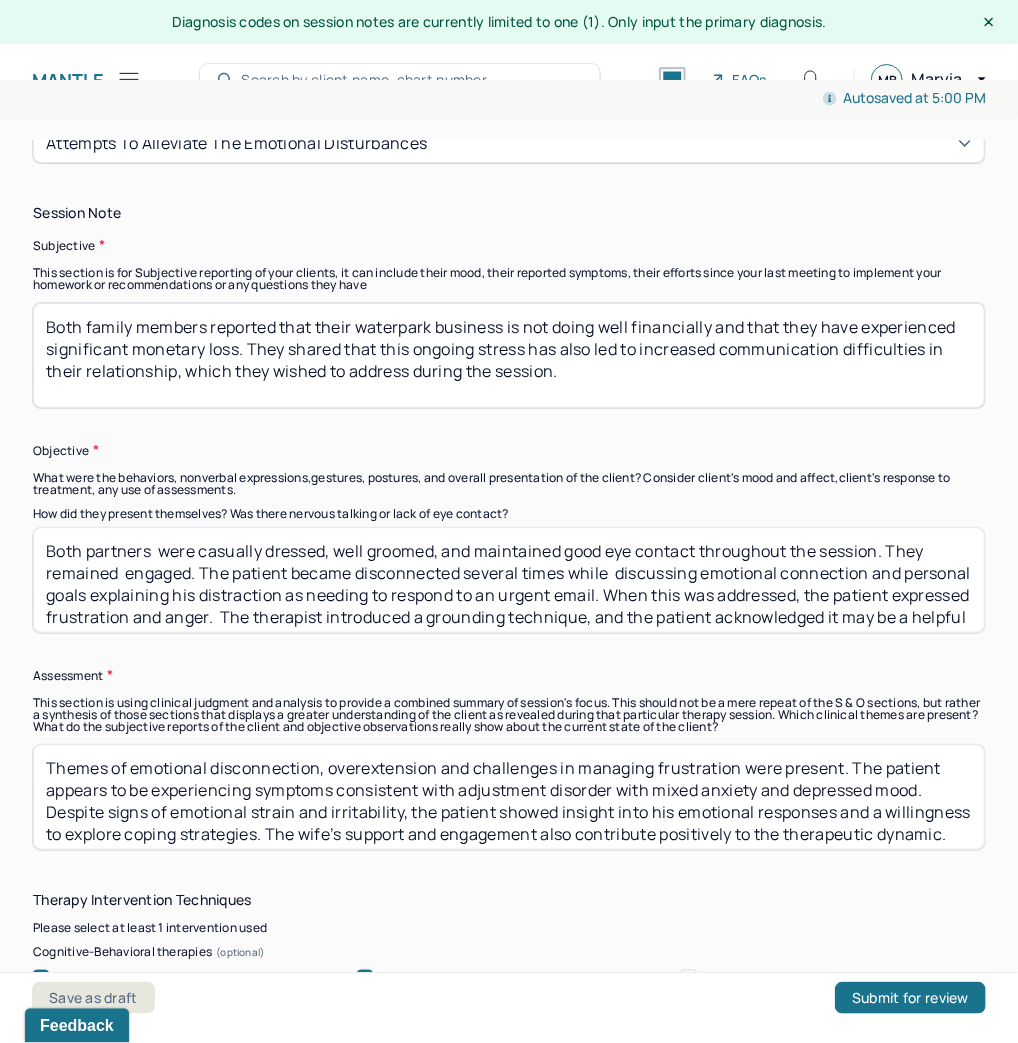 scroll, scrollTop: 1440, scrollLeft: 0, axis: vertical 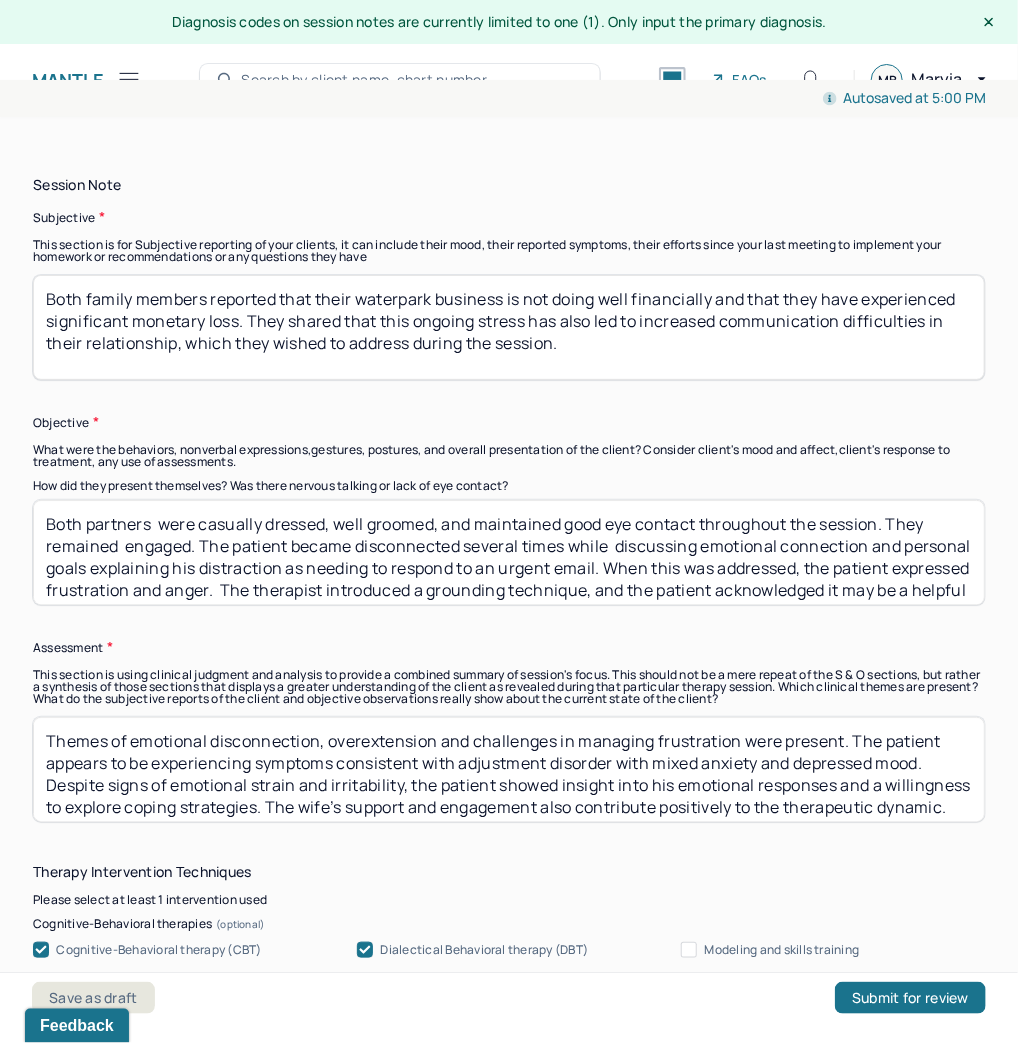 type on "Both family members reported that their waterpark business is not doing well financially and that they have experienced significant monetary loss. They shared that this ongoing stress has also led to increased communication difficulties in their relationship, which they wished to address during the session." 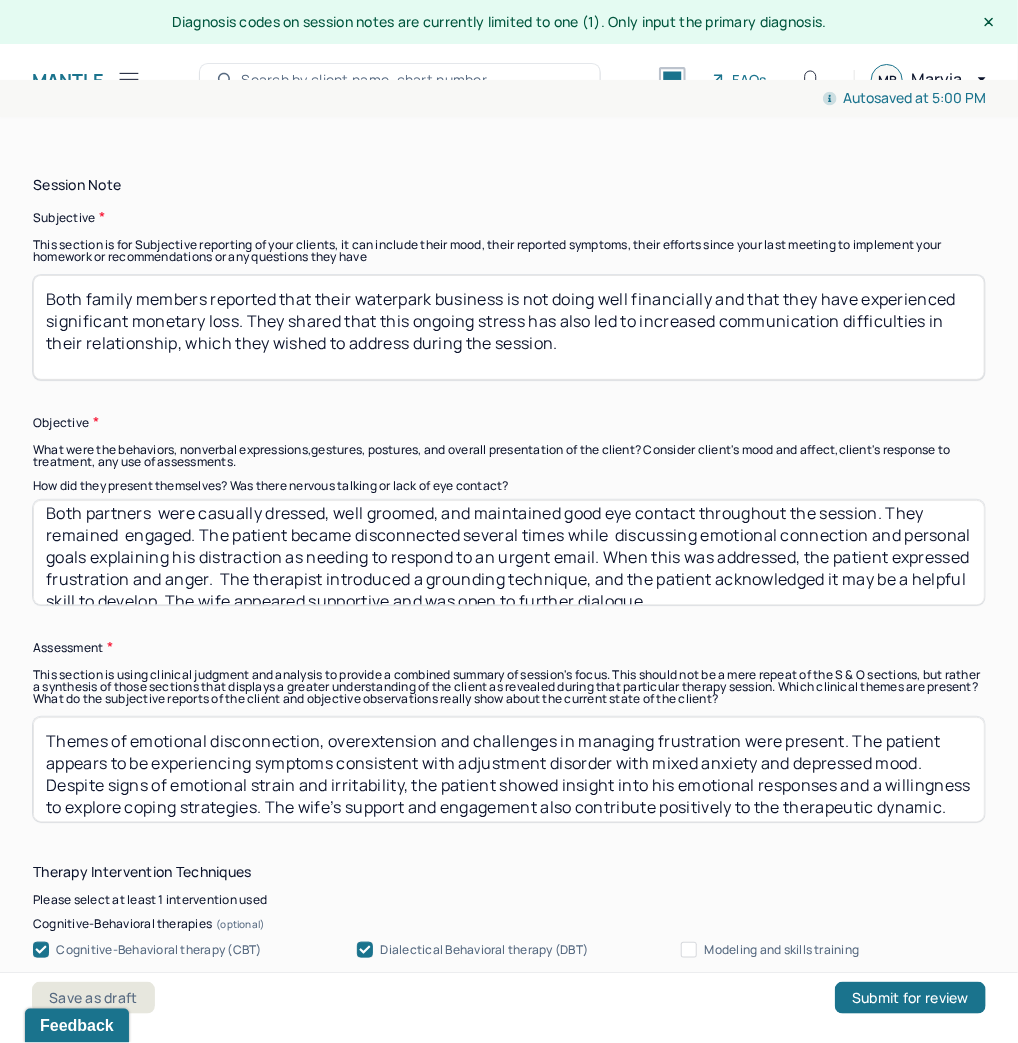 scroll, scrollTop: 0, scrollLeft: 0, axis: both 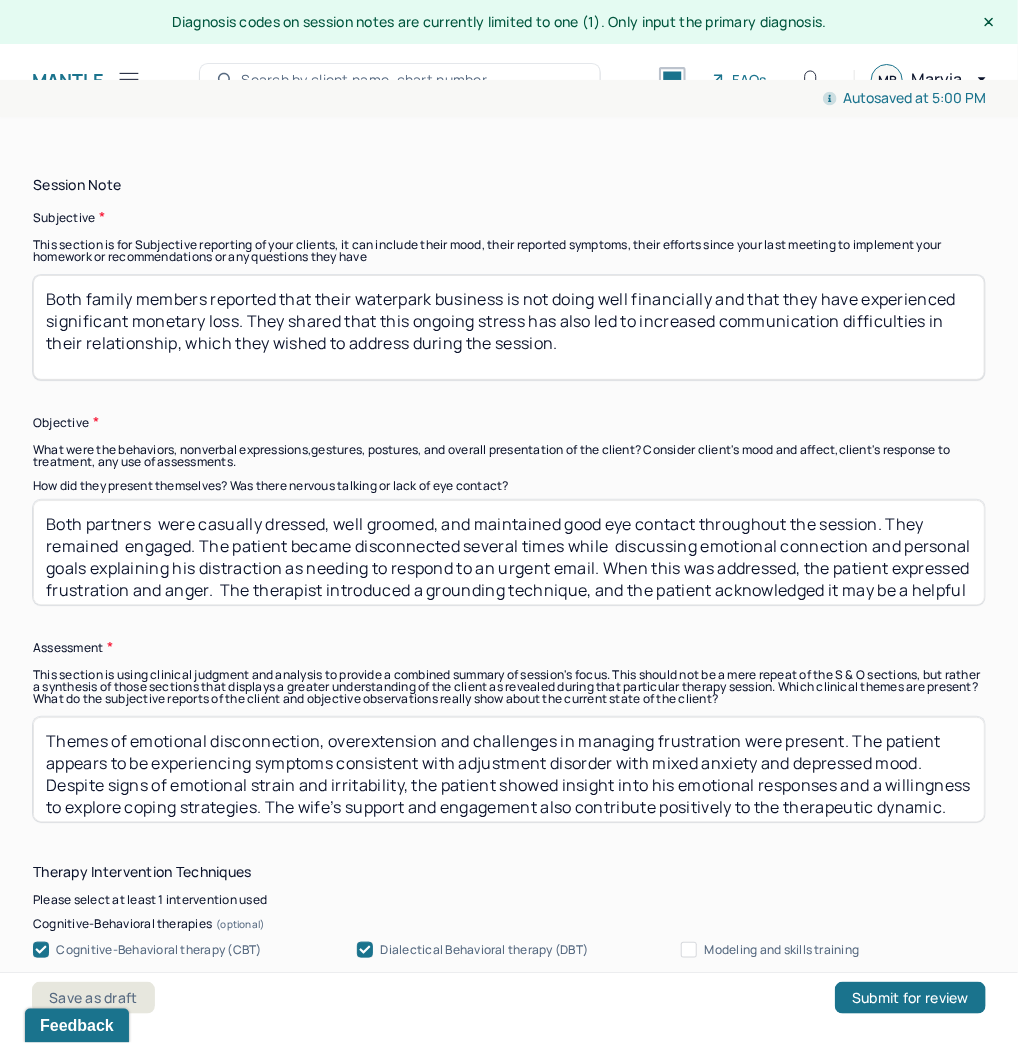drag, startPoint x: 617, startPoint y: 589, endPoint x: -15, endPoint y: 399, distance: 659.94244 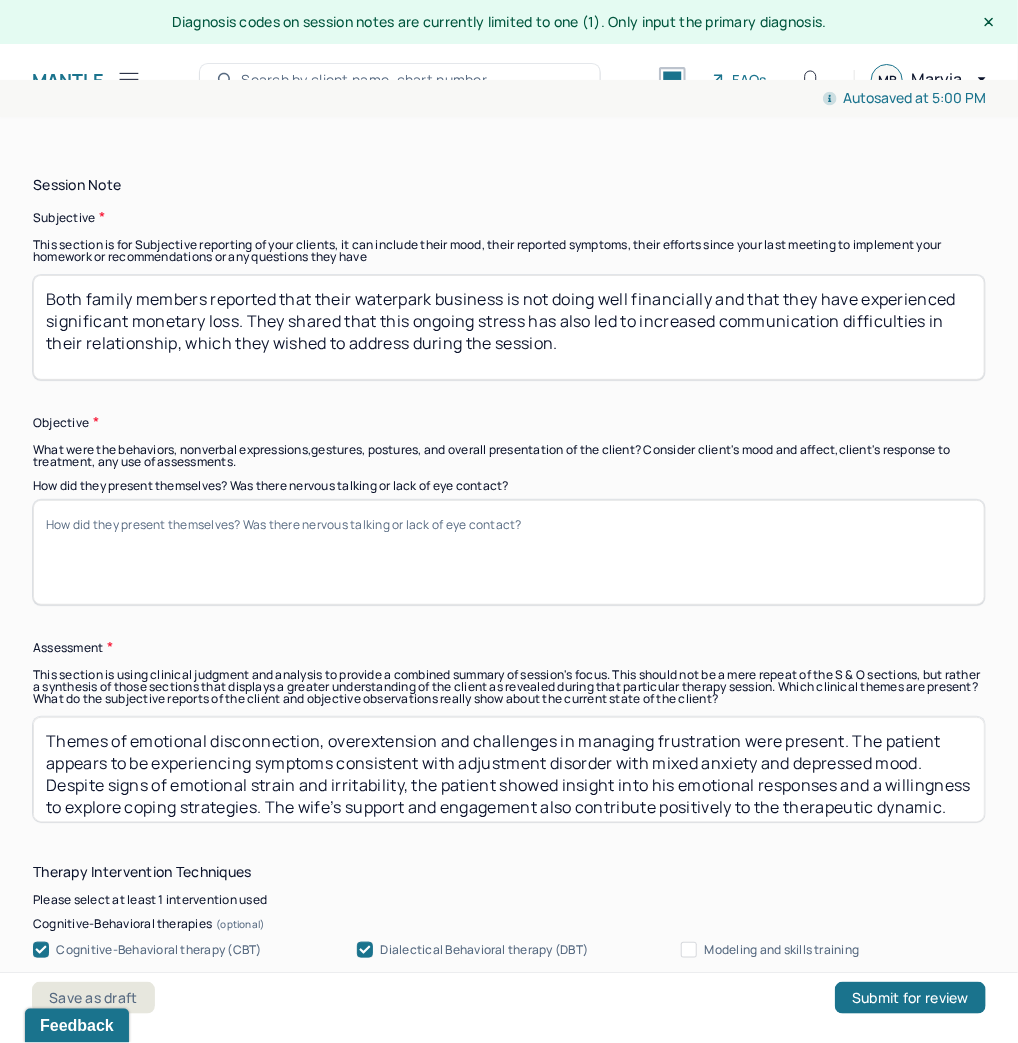 click on "How did they present themselves? Was there nervous talking or lack of eye contact?" at bounding box center (509, 552) 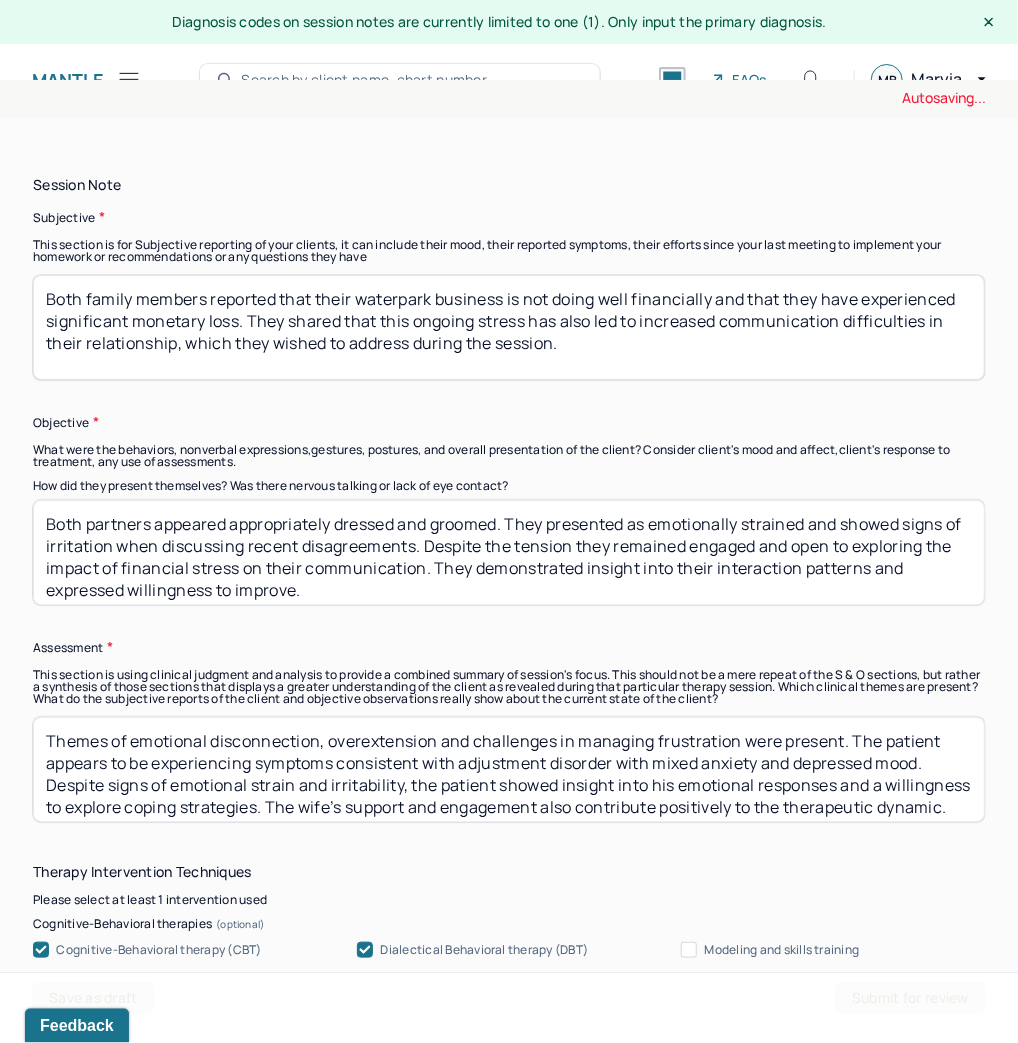 type on "Both partners appeared appropriately dressed and groomed. They presented as emotionally strained and showed signs of irritation when discussing recent disagreements. Despite the tension they remained engaged and open to exploring the impact of financial stress on their communication. They demonstrated insight into their interaction patterns and expressed willingness to improve." 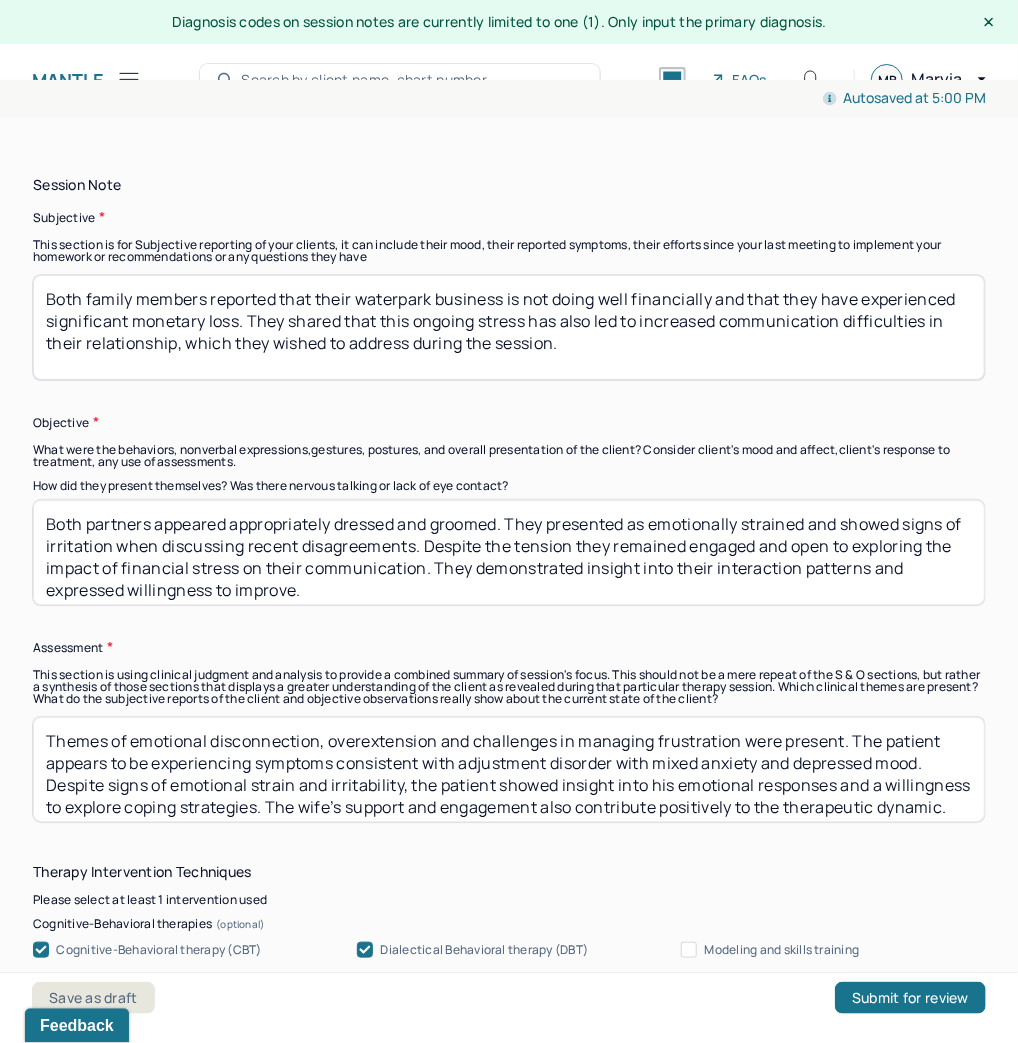 drag, startPoint x: 136, startPoint y: 804, endPoint x: -8, endPoint y: 694, distance: 181.20706 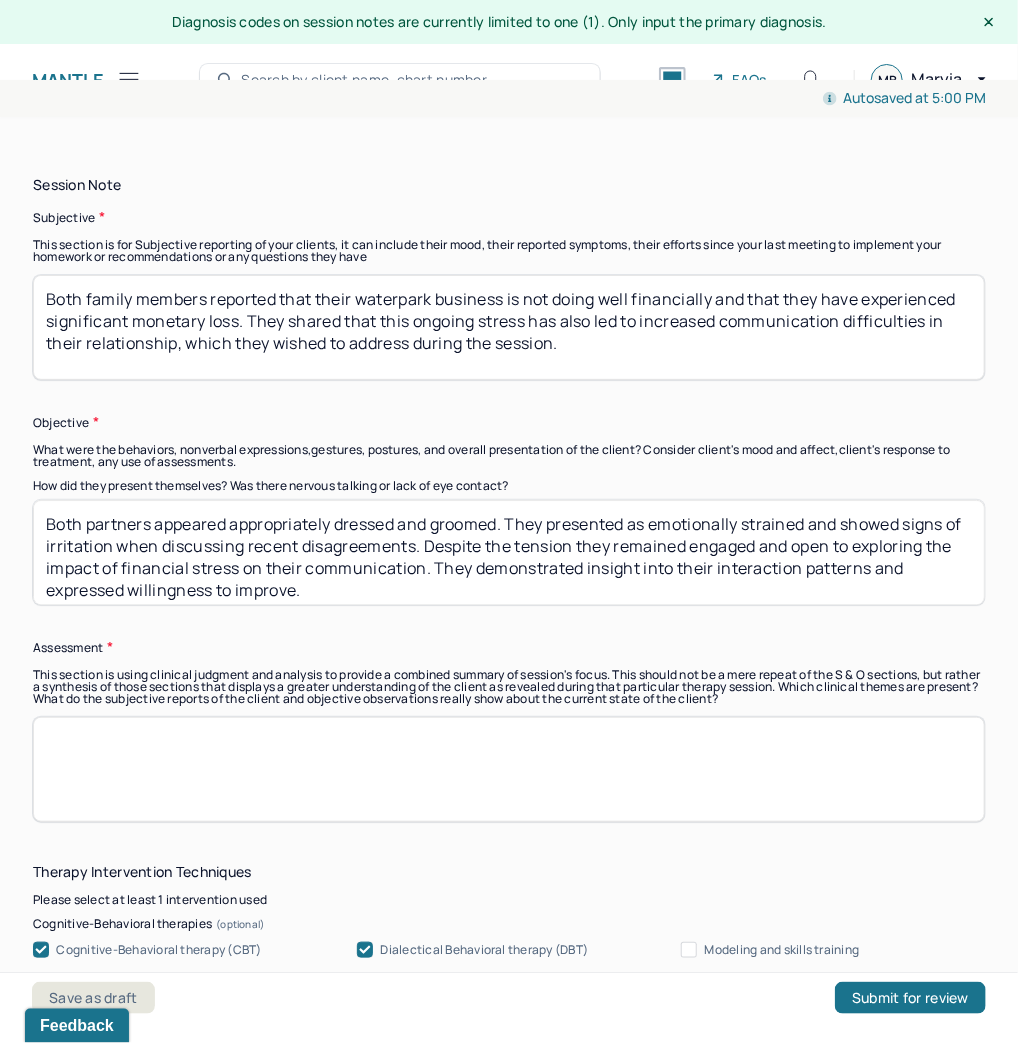 paste on "The couple is experiencing elevated stress related to business and relational strain. Communication breakdowns appear to be exacerbated by external pressures. Both partners demonstrated growing awareness of unhelpful dynamics and a readiness to explore healthier communication strategies, supporting a moderate to good prognosis." 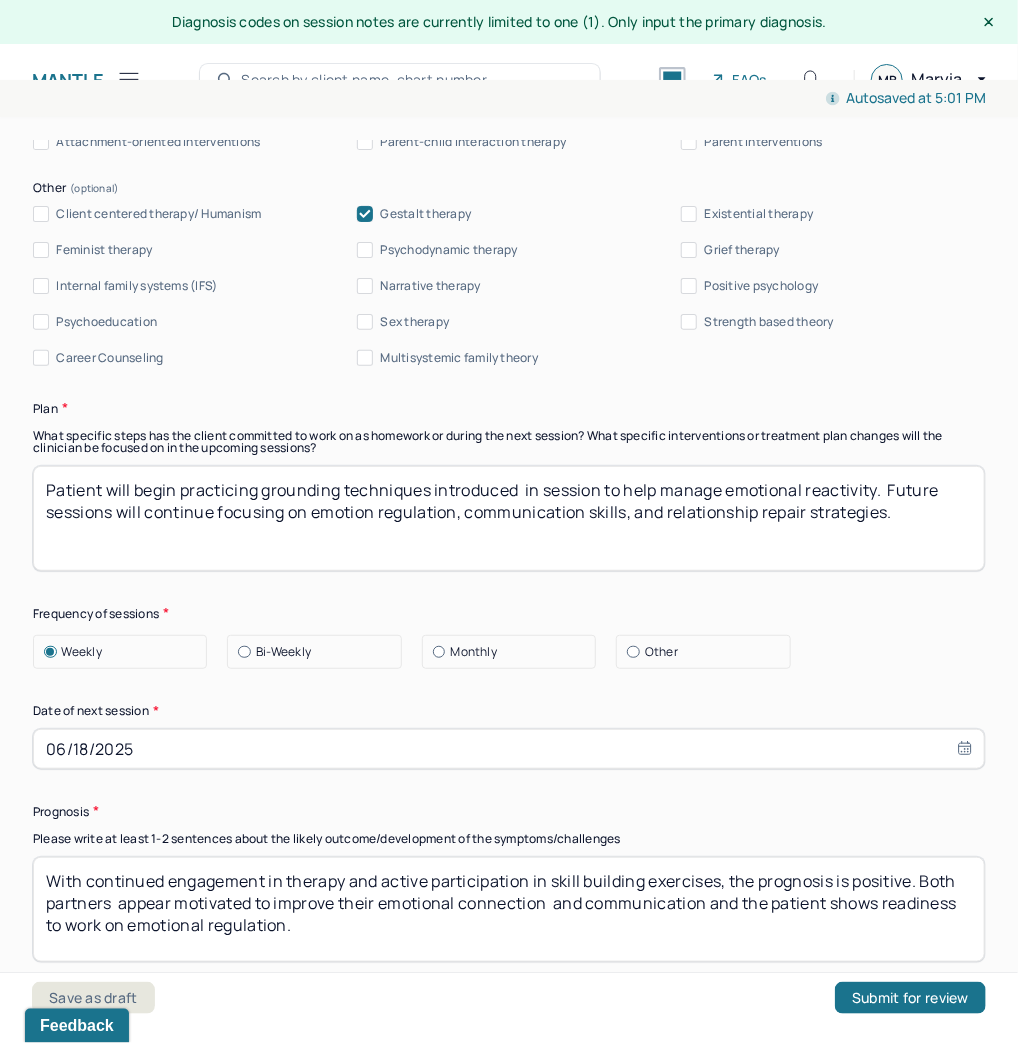 scroll, scrollTop: 2400, scrollLeft: 0, axis: vertical 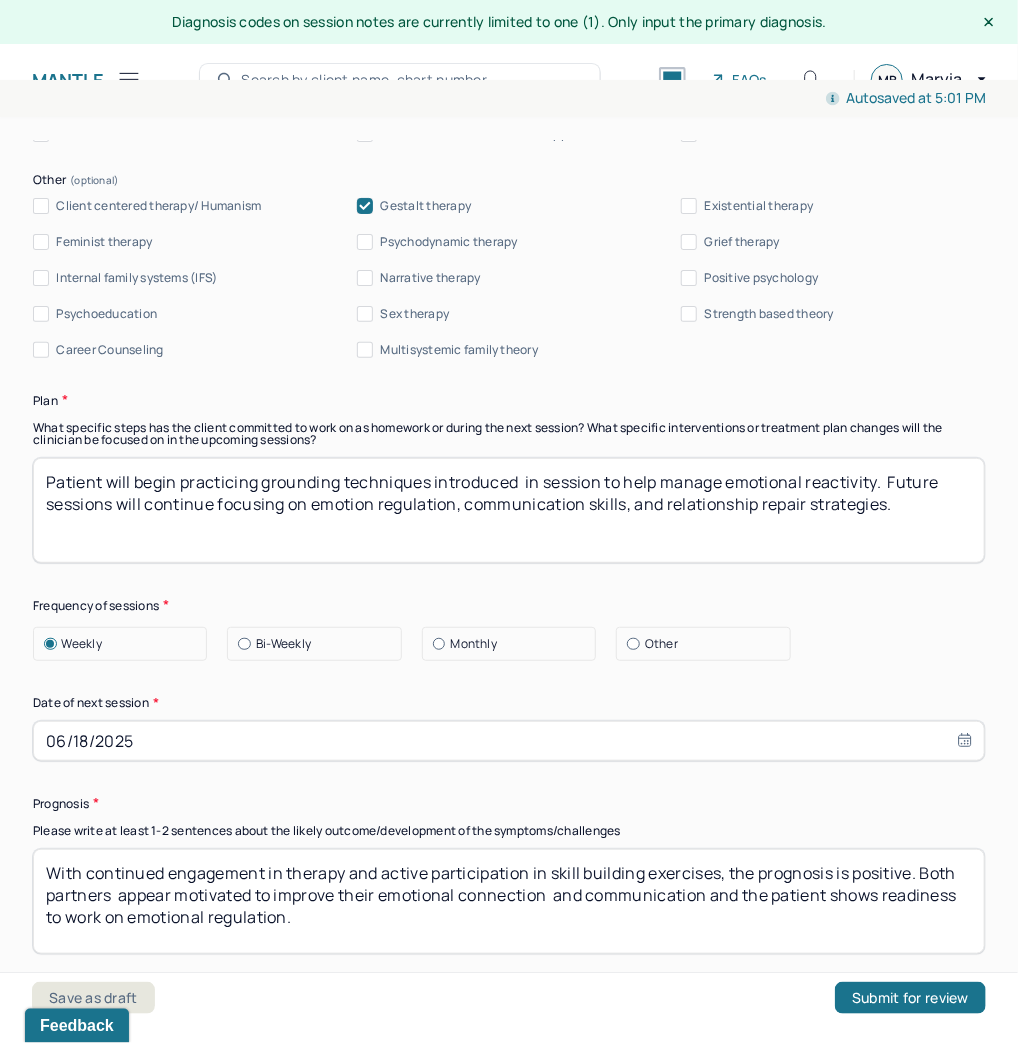 type on "The couple is experiencing elevated stress related to business and relational strain. Communication breakdowns appear to be exacerbated by external pressures. Both partners demonstrated growing awareness of unhelpful dynamics and a readiness to explore healthier communication strategies, supporting a moderate to good prognosis." 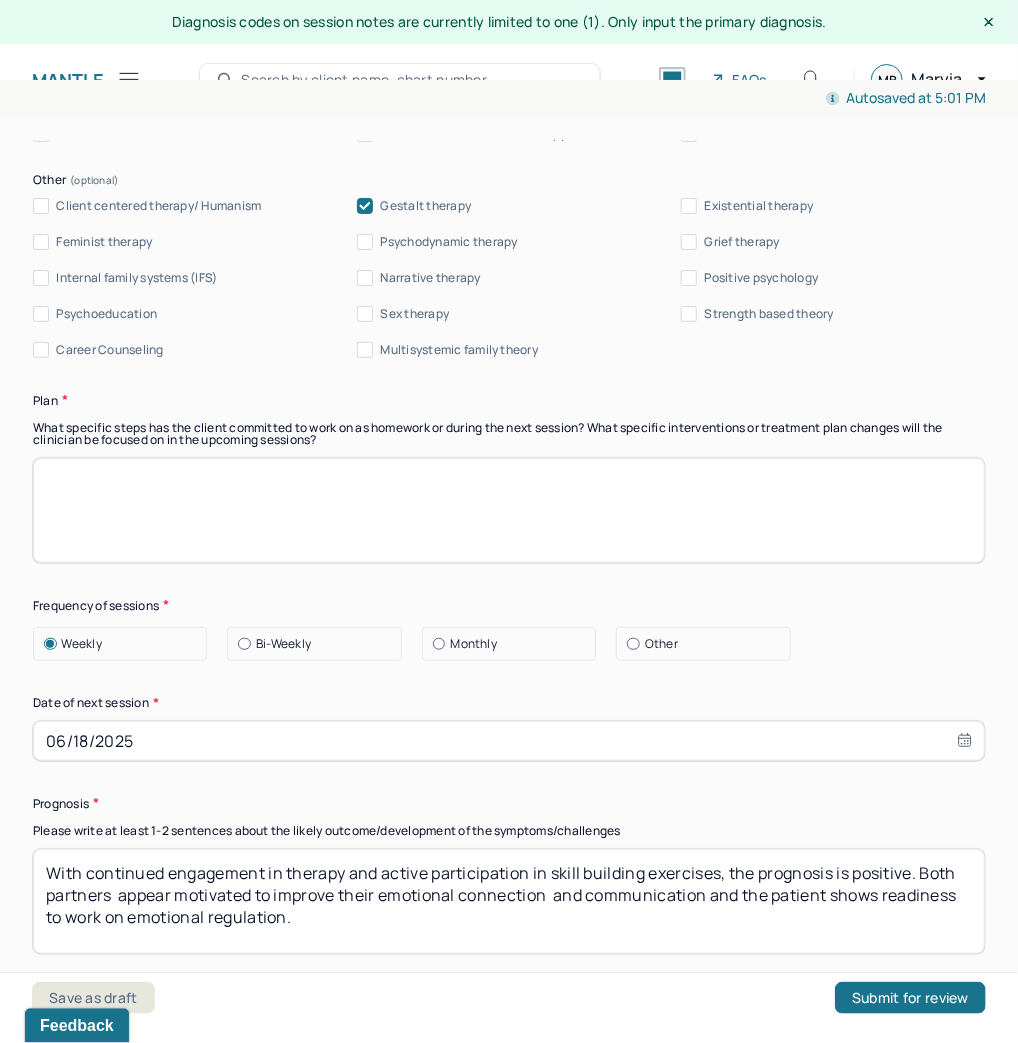 click at bounding box center (509, 510) 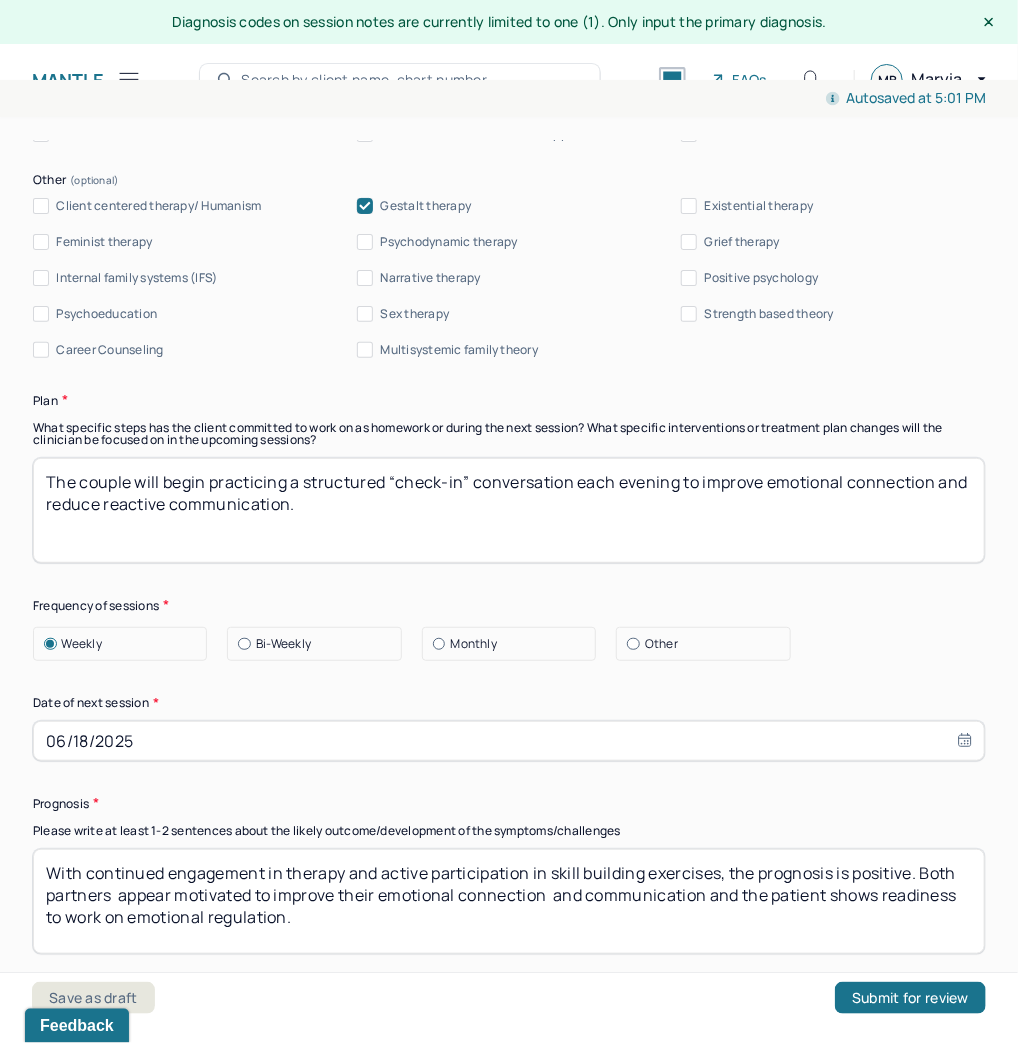 click on "The couple will begin practicing a structured “check-in” conversation each evening to improve emotional connection and reduce reactive communication." at bounding box center [509, 510] 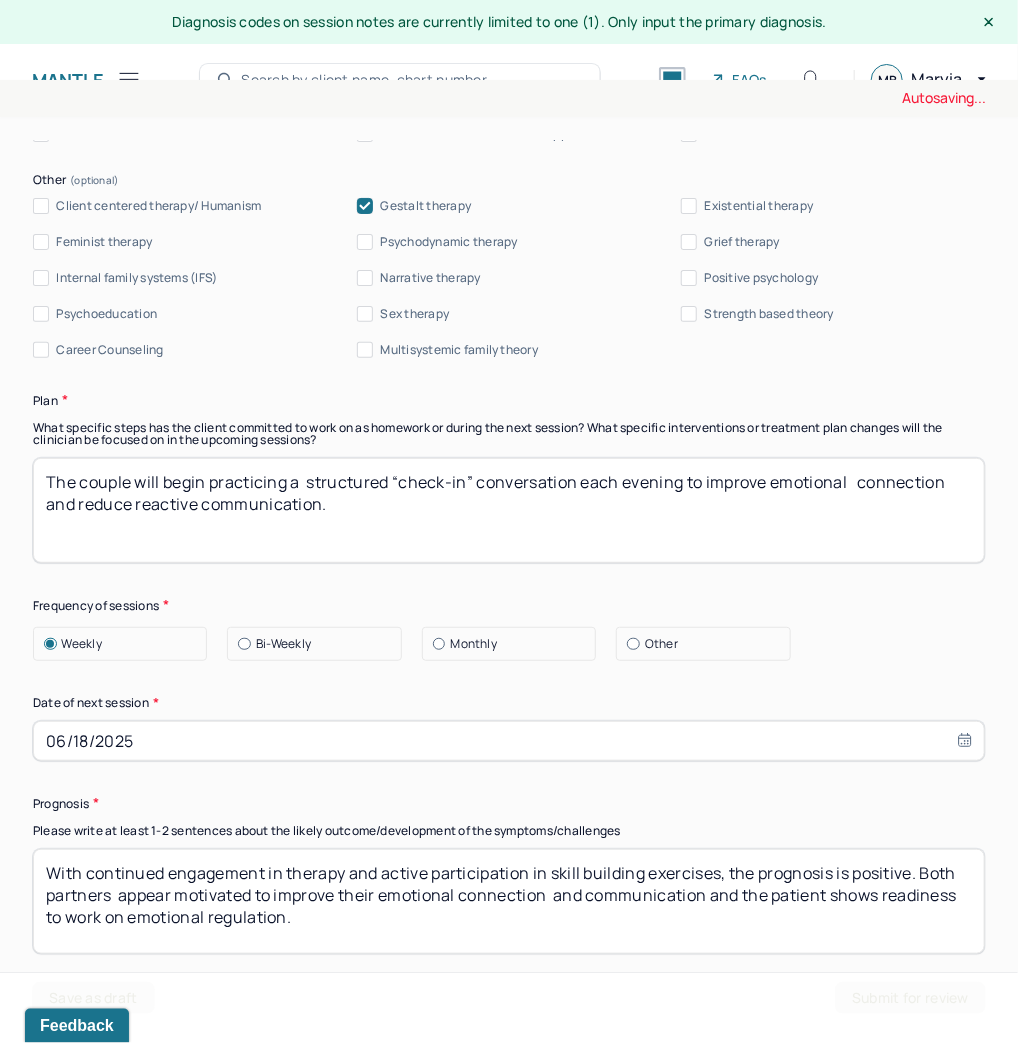 type on "The couple will begin practicing a  structured “check-in” conversation each evening to improve emotional   connection and reduce reactive communication." 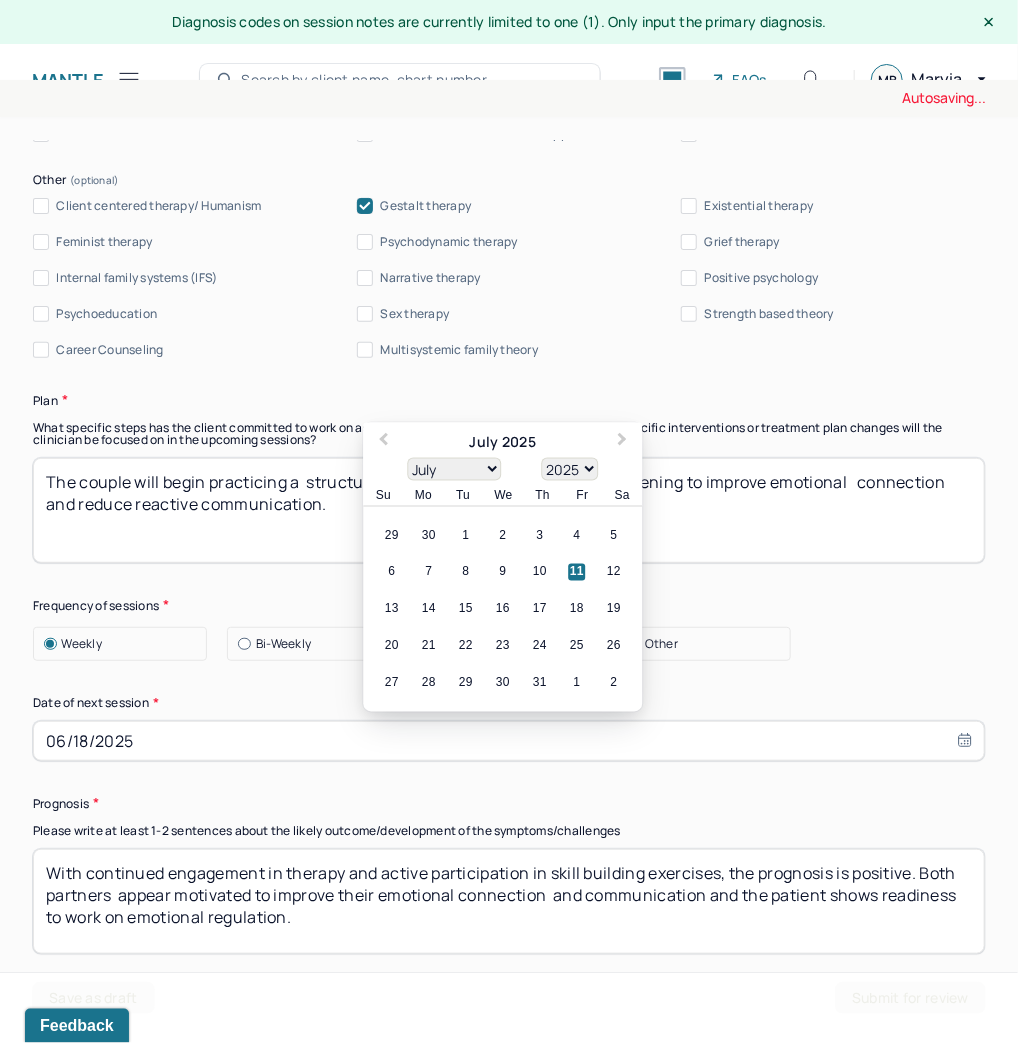 click on "06/18/2025" at bounding box center [509, 741] 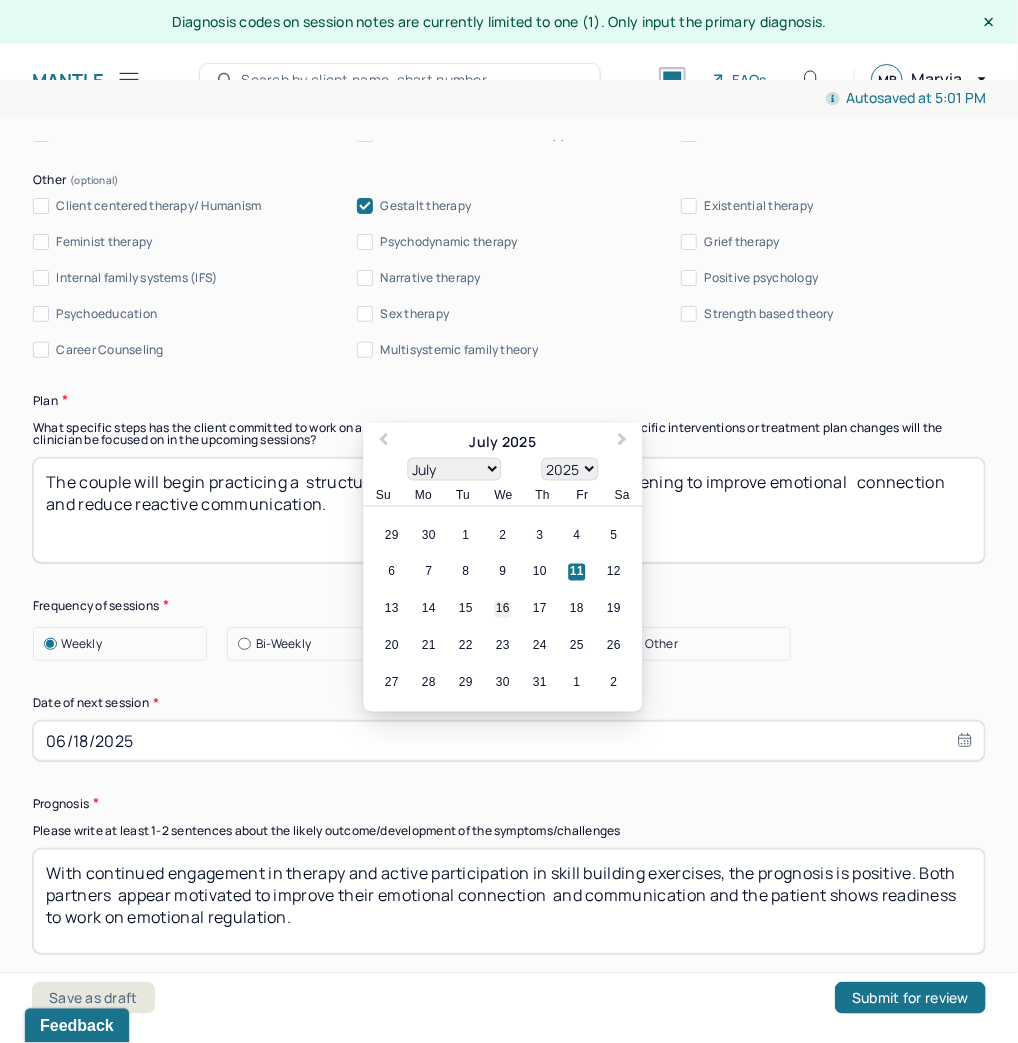 click on "16" at bounding box center [502, 608] 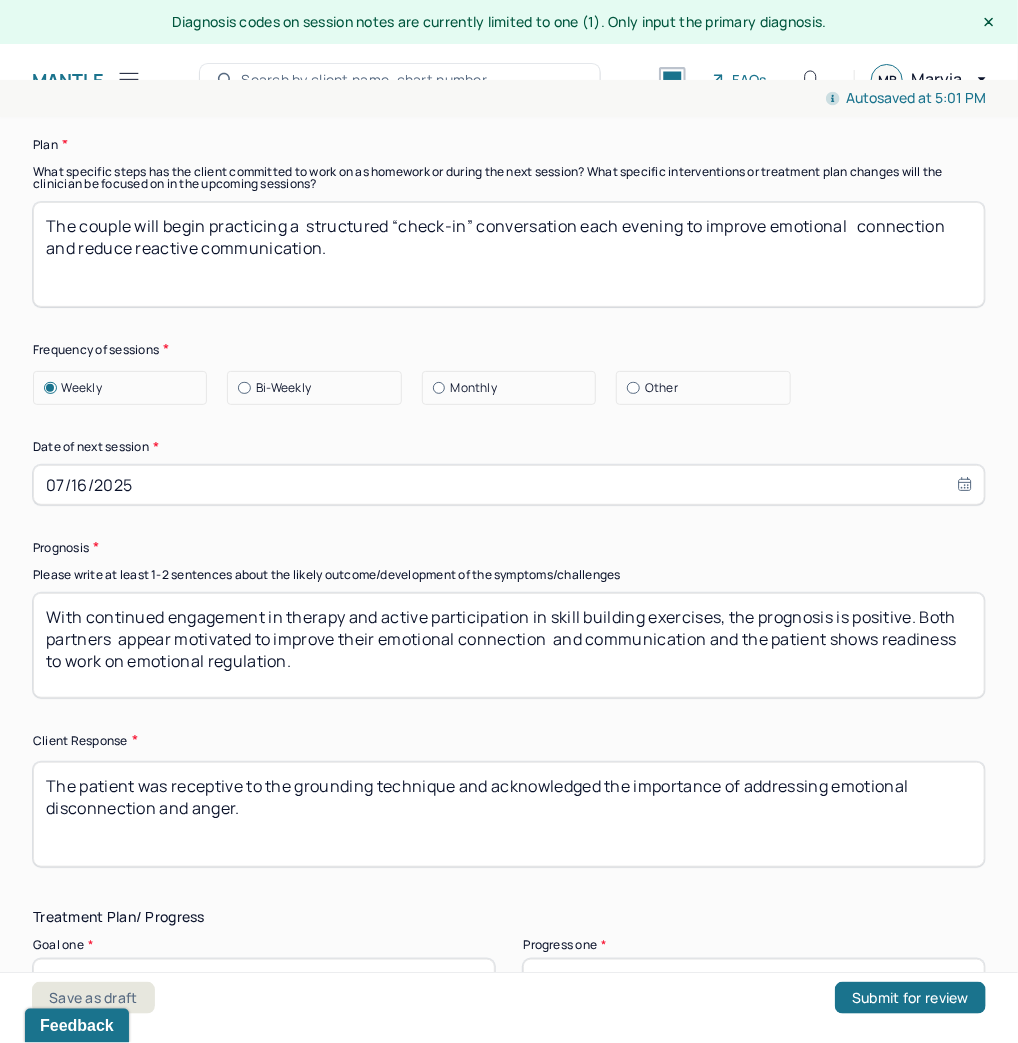 scroll, scrollTop: 2720, scrollLeft: 0, axis: vertical 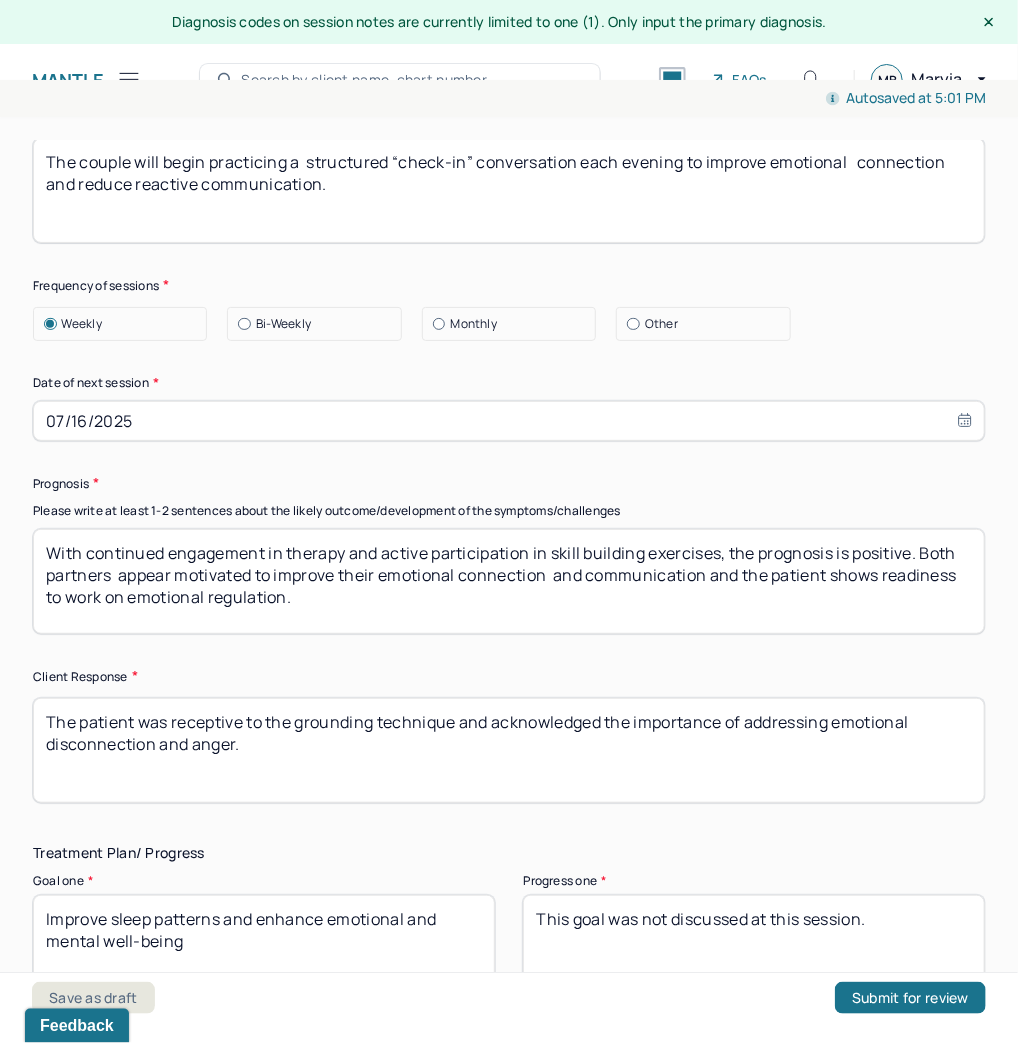 drag, startPoint x: 699, startPoint y: 583, endPoint x: -15, endPoint y: 531, distance: 715.89105 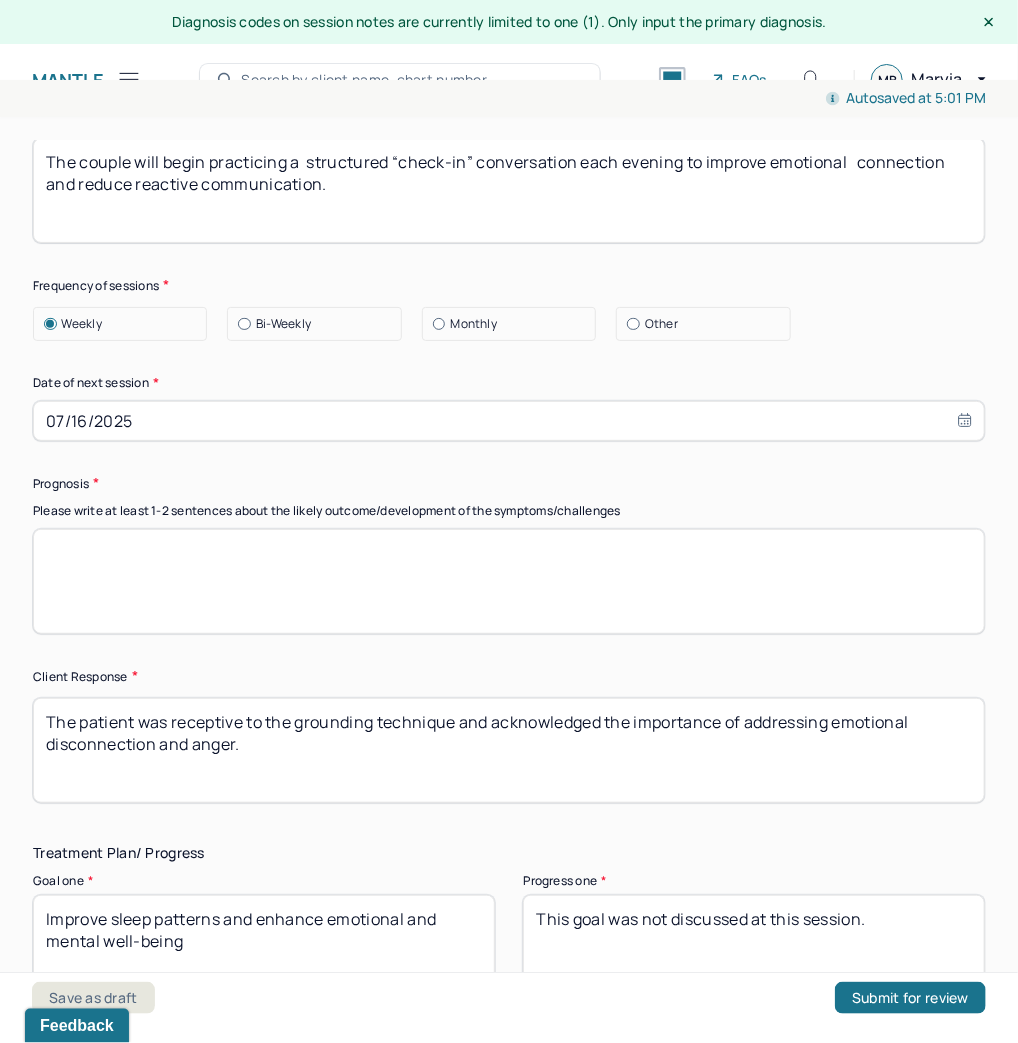 click at bounding box center (509, 581) 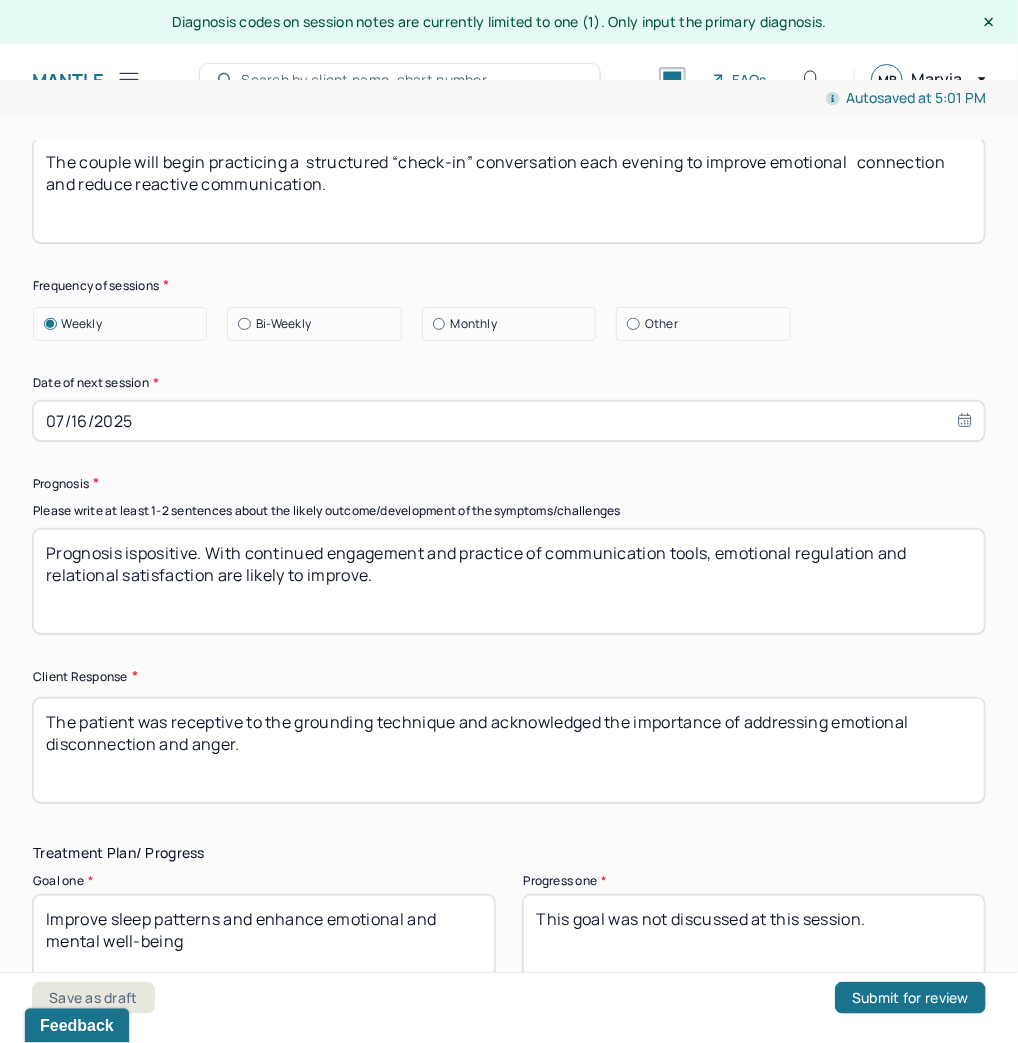 click on "Prognosis ispositive. With continued engagement and practice of communication tools, emotional regulation and relational satisfaction are likely to improve." at bounding box center (509, 581) 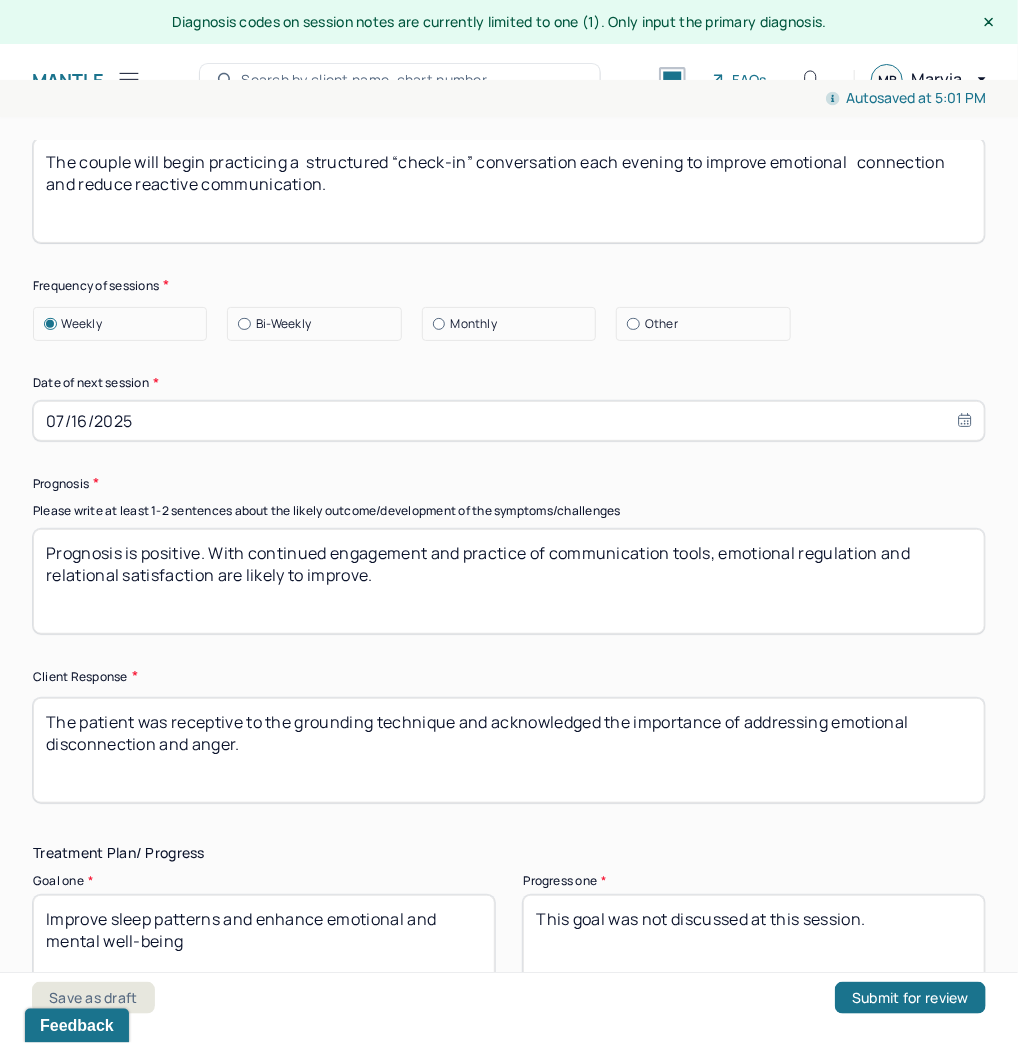type on "Prognosis is positive. With continued engagement and practice of communication tools, emotional regulation and relational satisfaction are likely to improve." 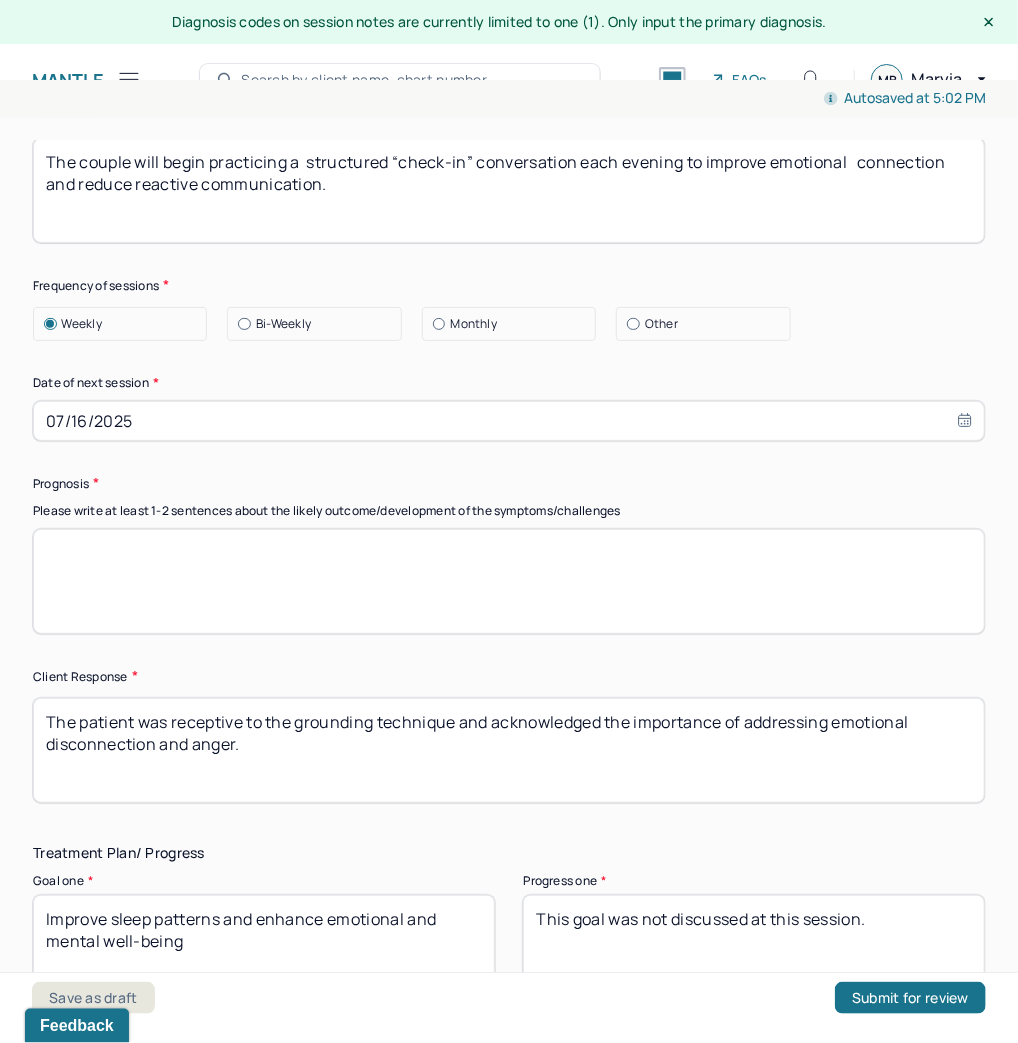 type 